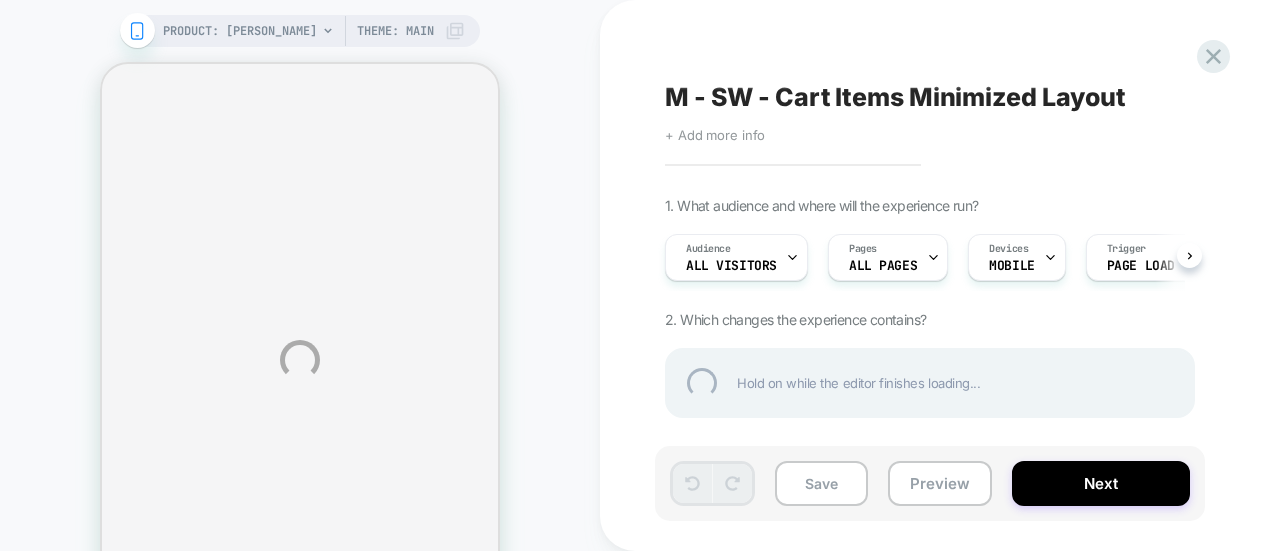 scroll, scrollTop: 0, scrollLeft: 0, axis: both 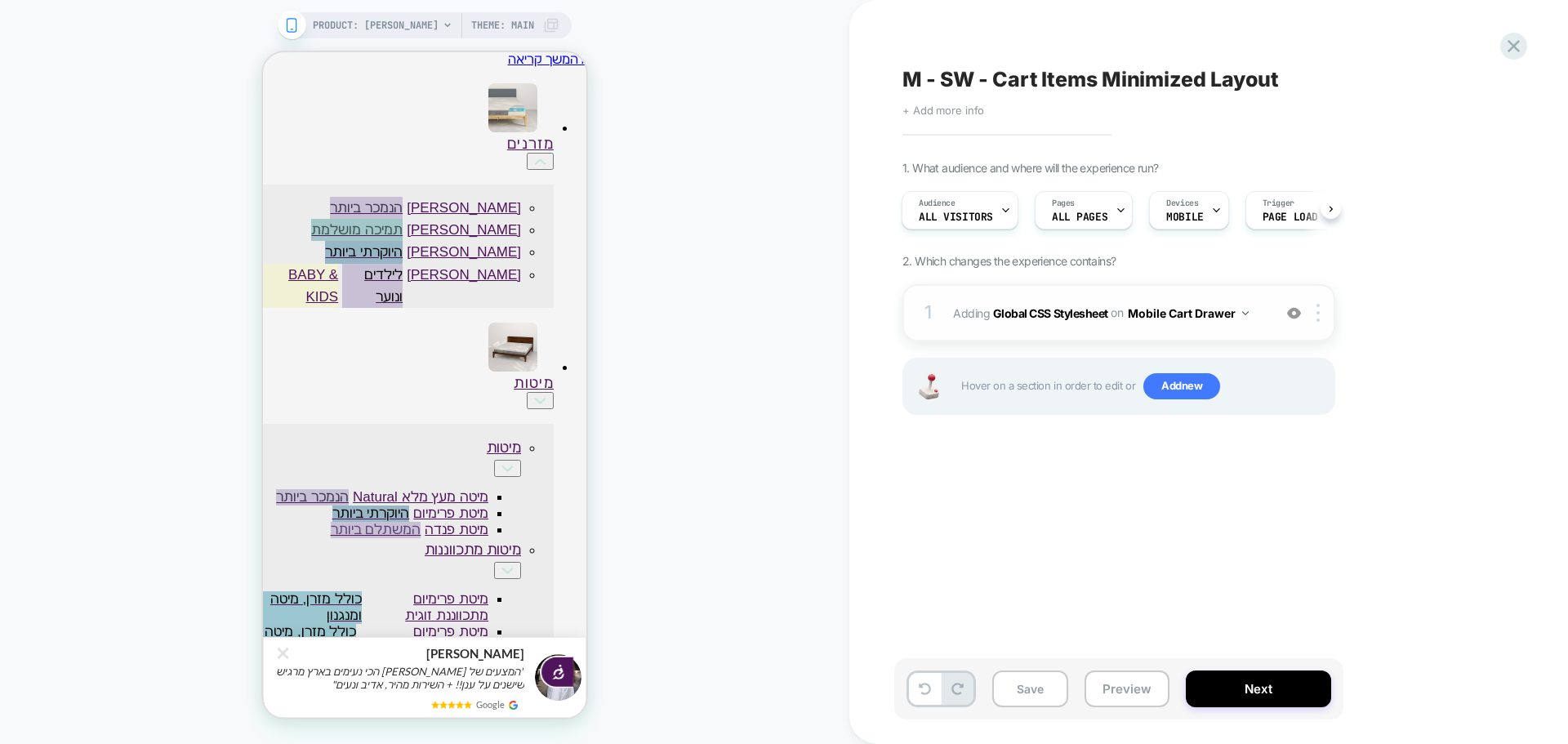 click on "1 Adding   Global CSS Stylesheet   on Mobile Cart Drawer Add Before Add After Copy to   Desktop Target   All Devices Delete" at bounding box center (1119, 313) 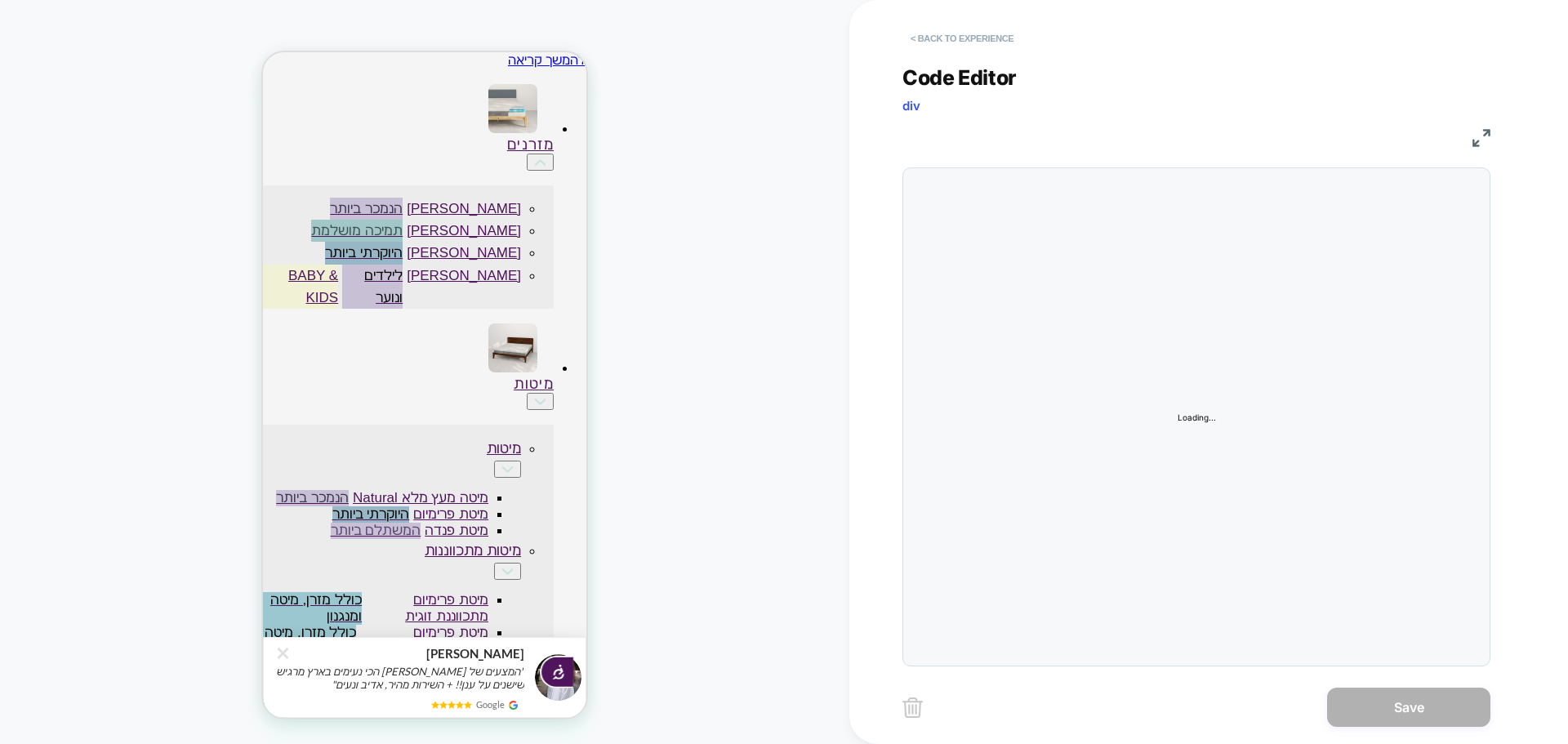 click on "< Back to experience" at bounding box center [962, 38] 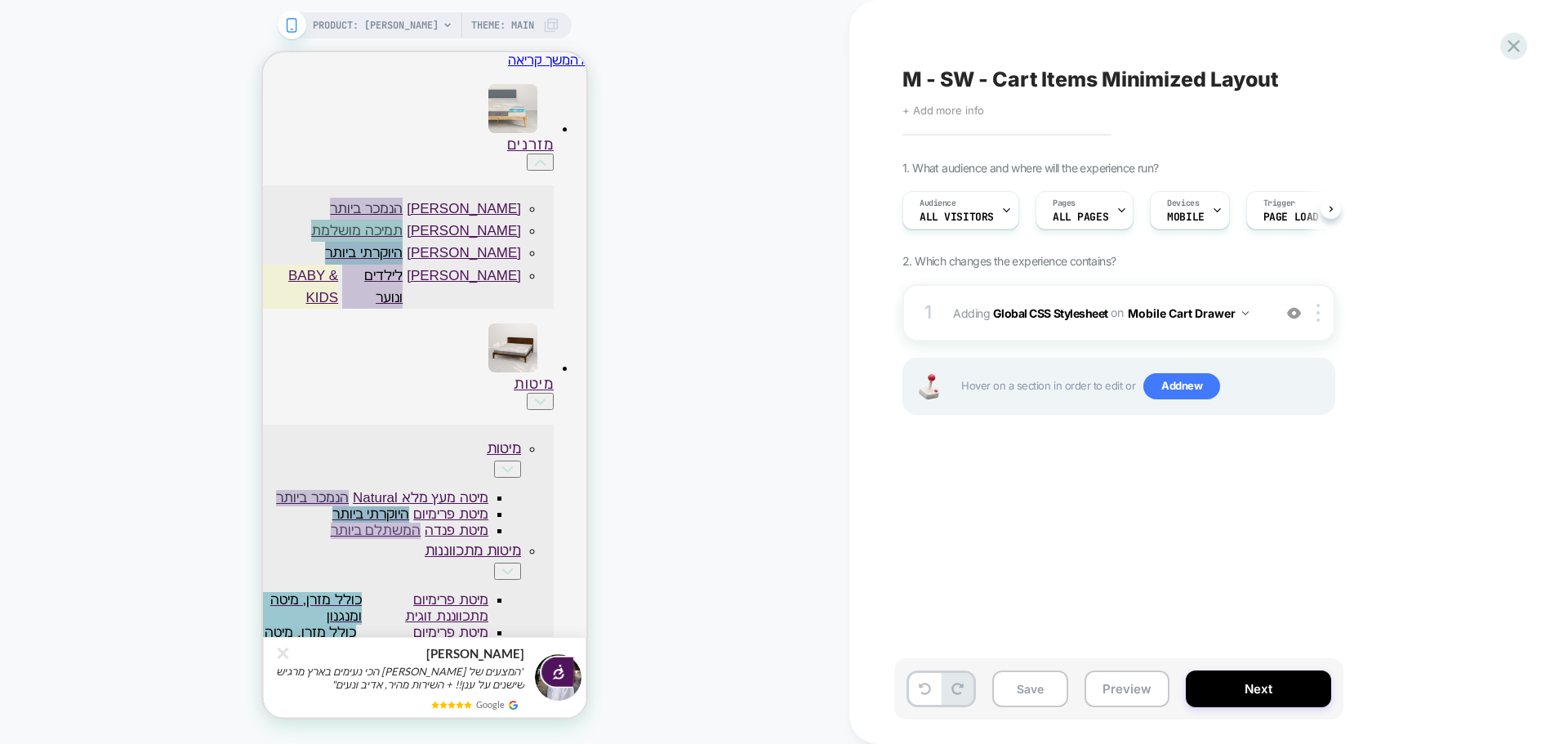 scroll, scrollTop: 0, scrollLeft: 1, axis: horizontal 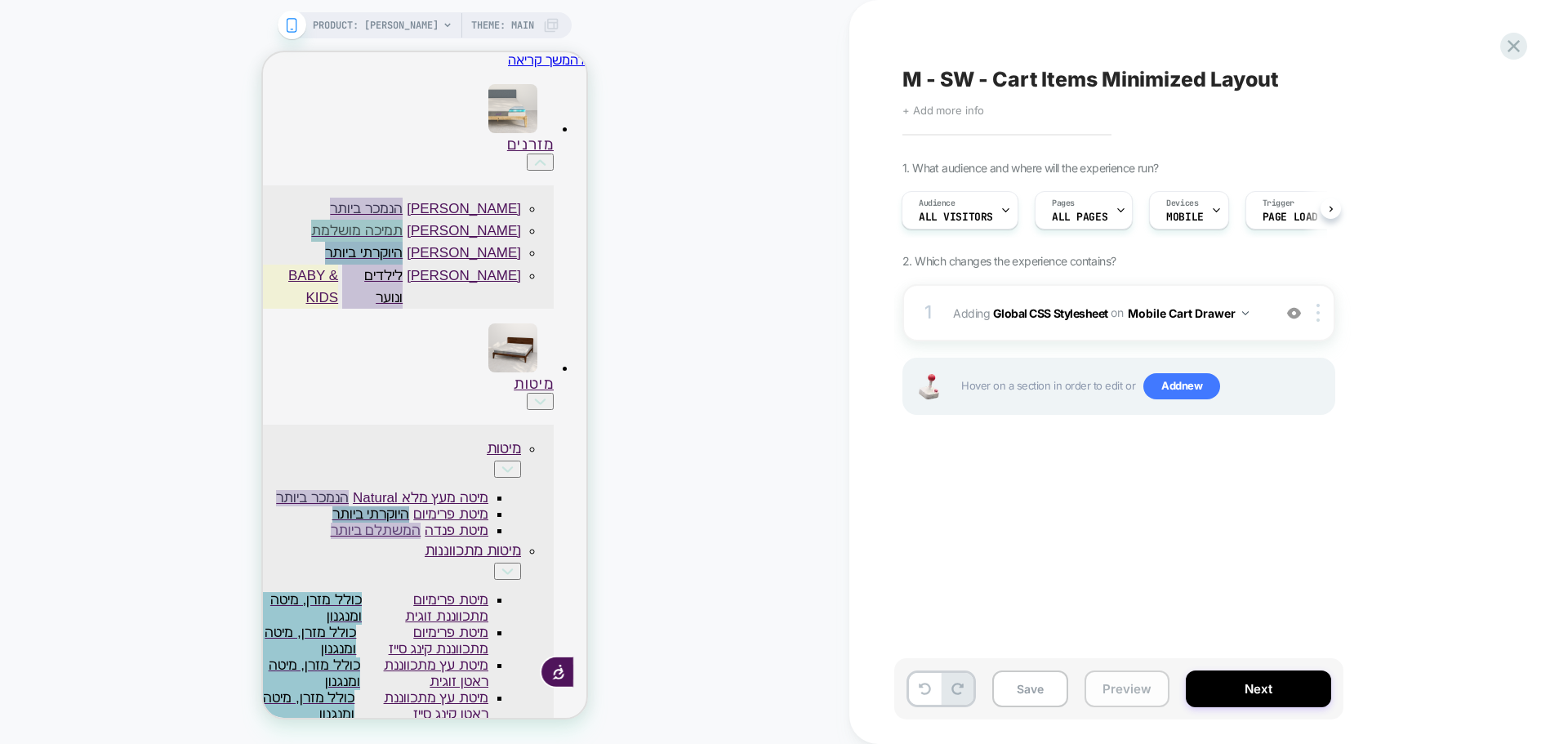 click on "Preview" at bounding box center [1127, 688] 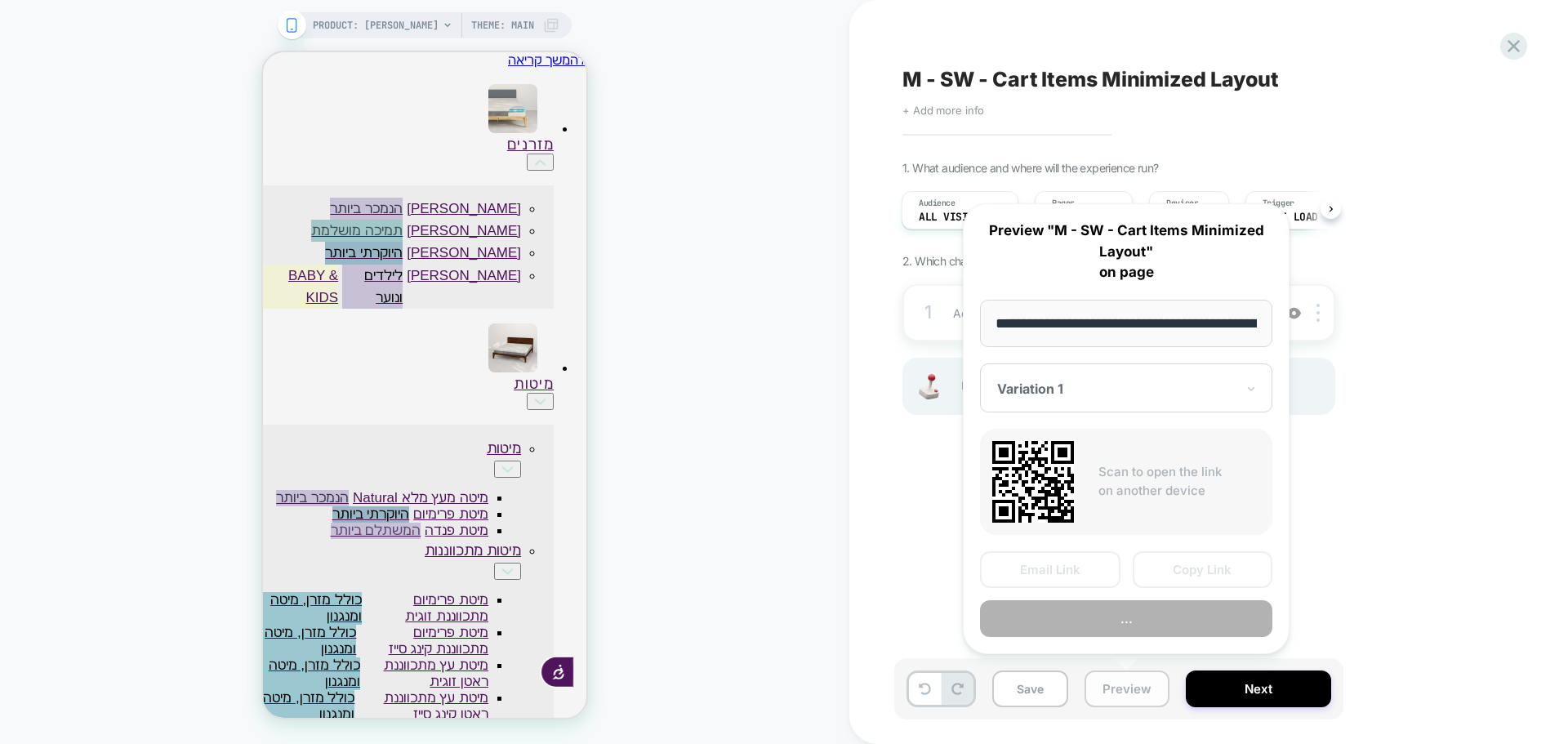 scroll, scrollTop: 0, scrollLeft: 955, axis: horizontal 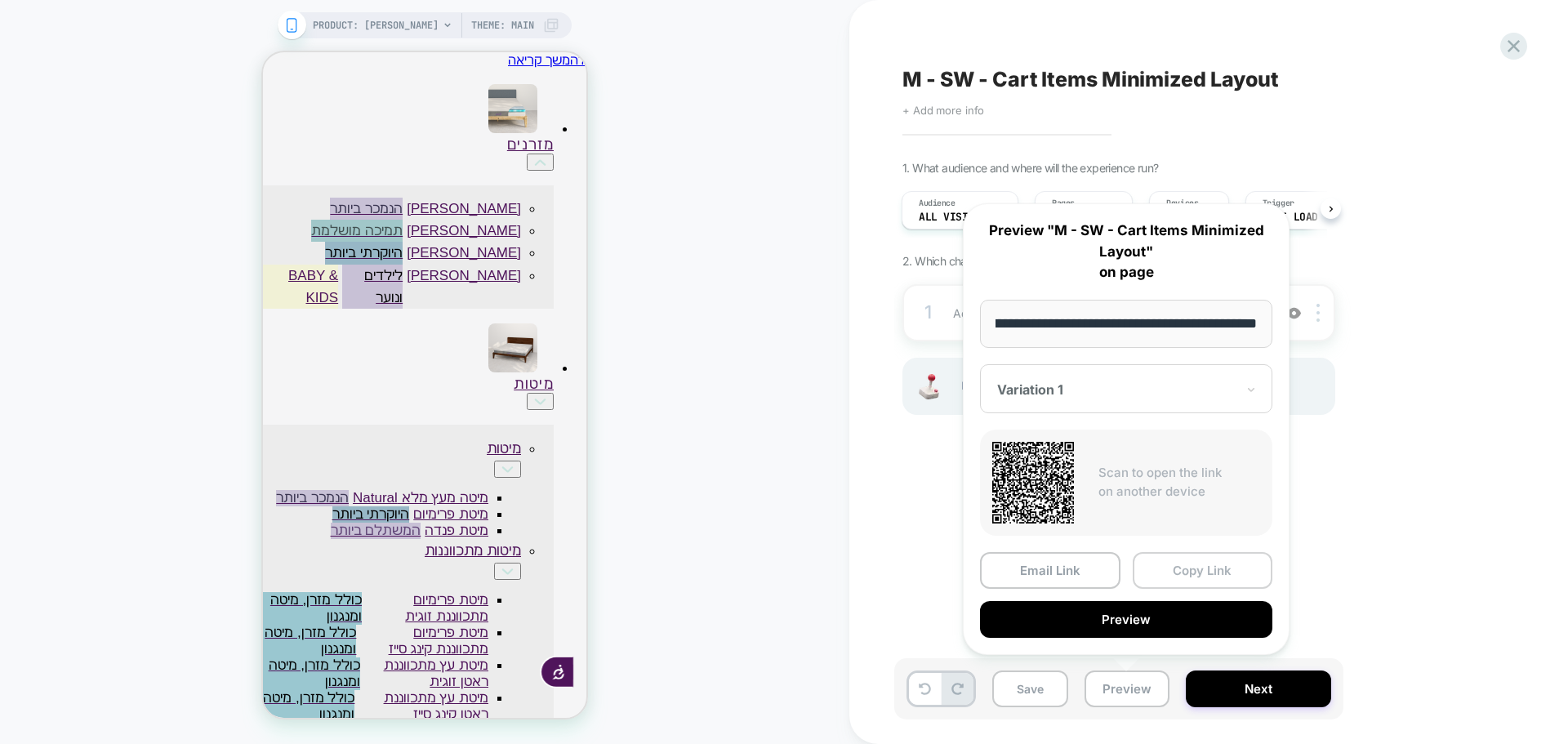 click on "Copy Link" at bounding box center [1203, 570] 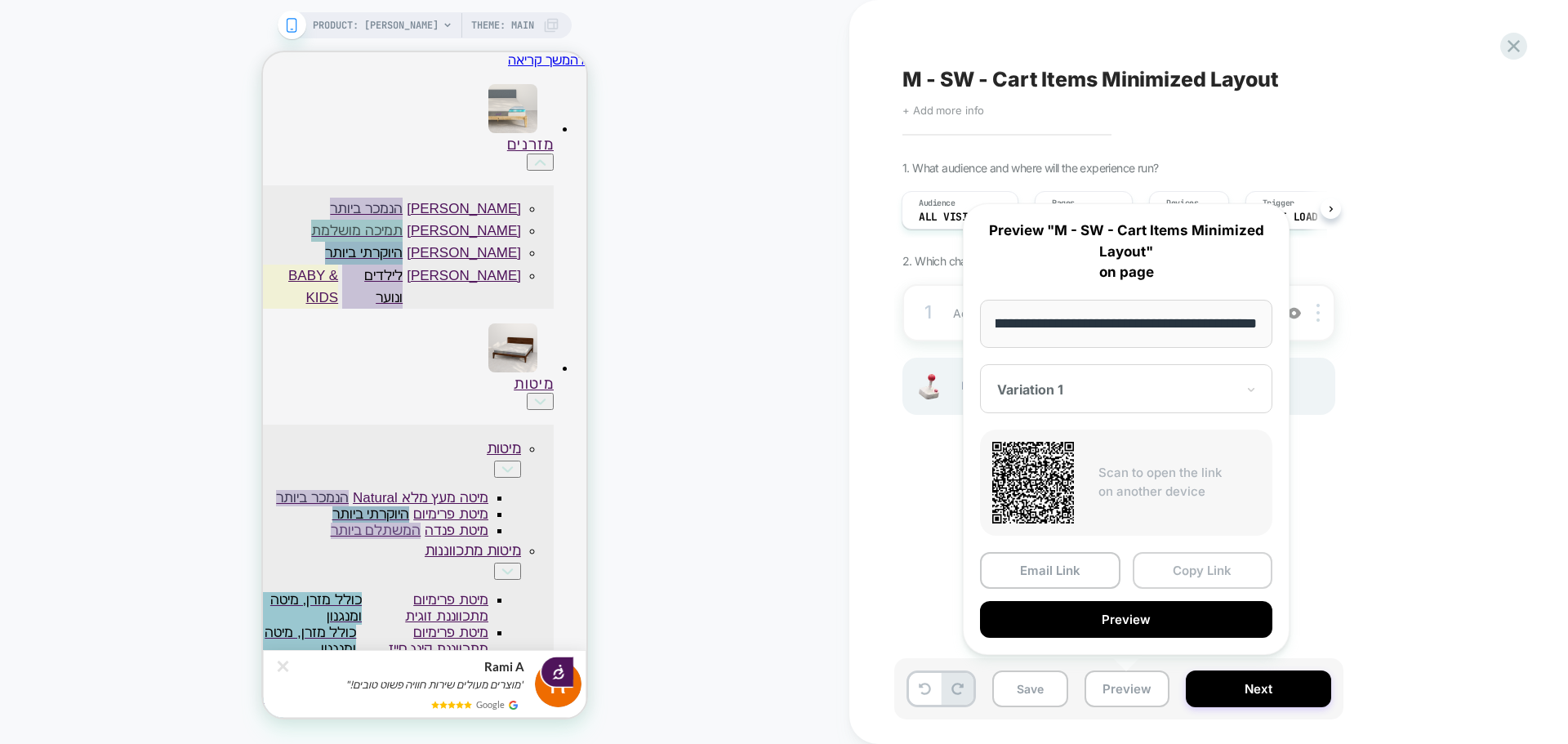 scroll, scrollTop: 0, scrollLeft: 0, axis: both 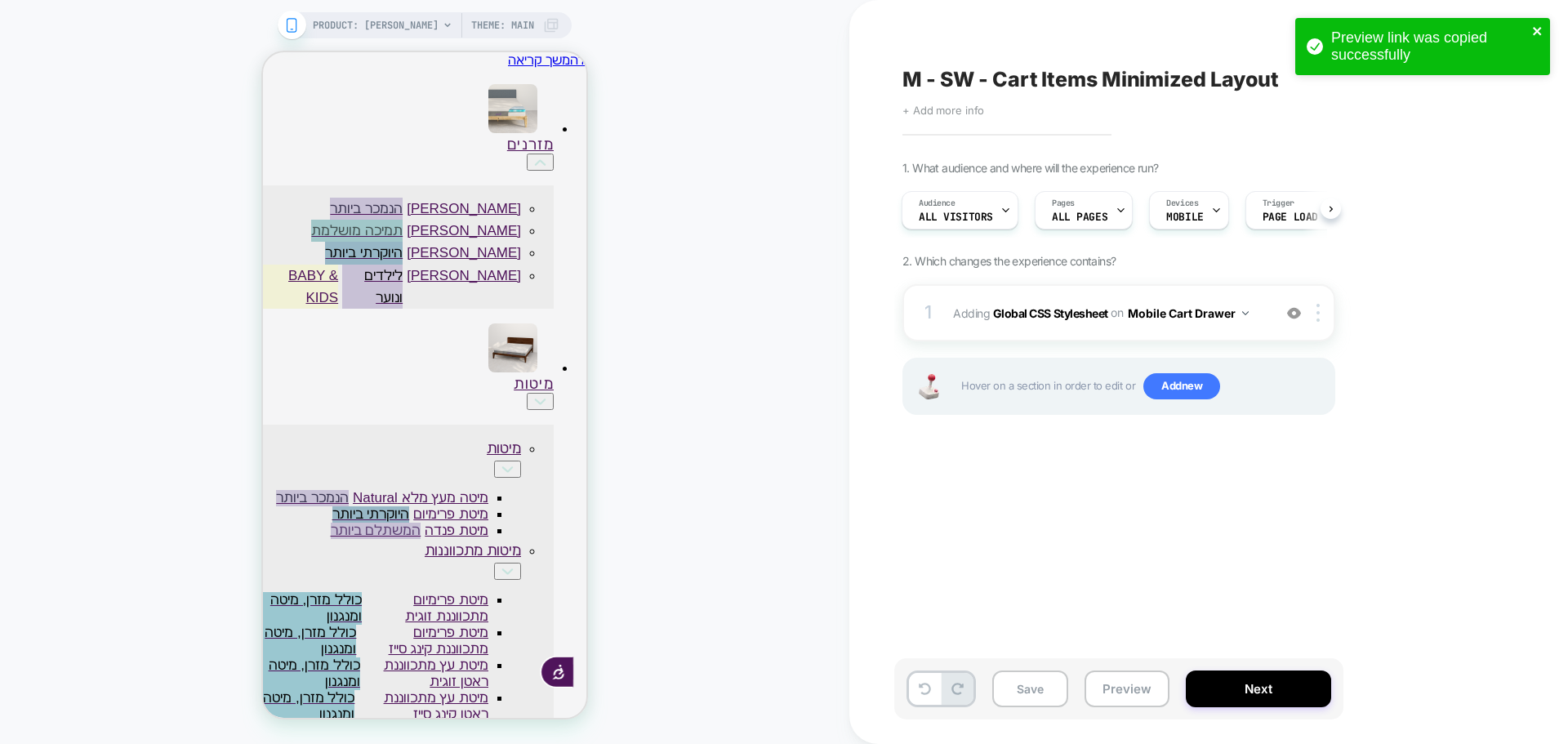 click 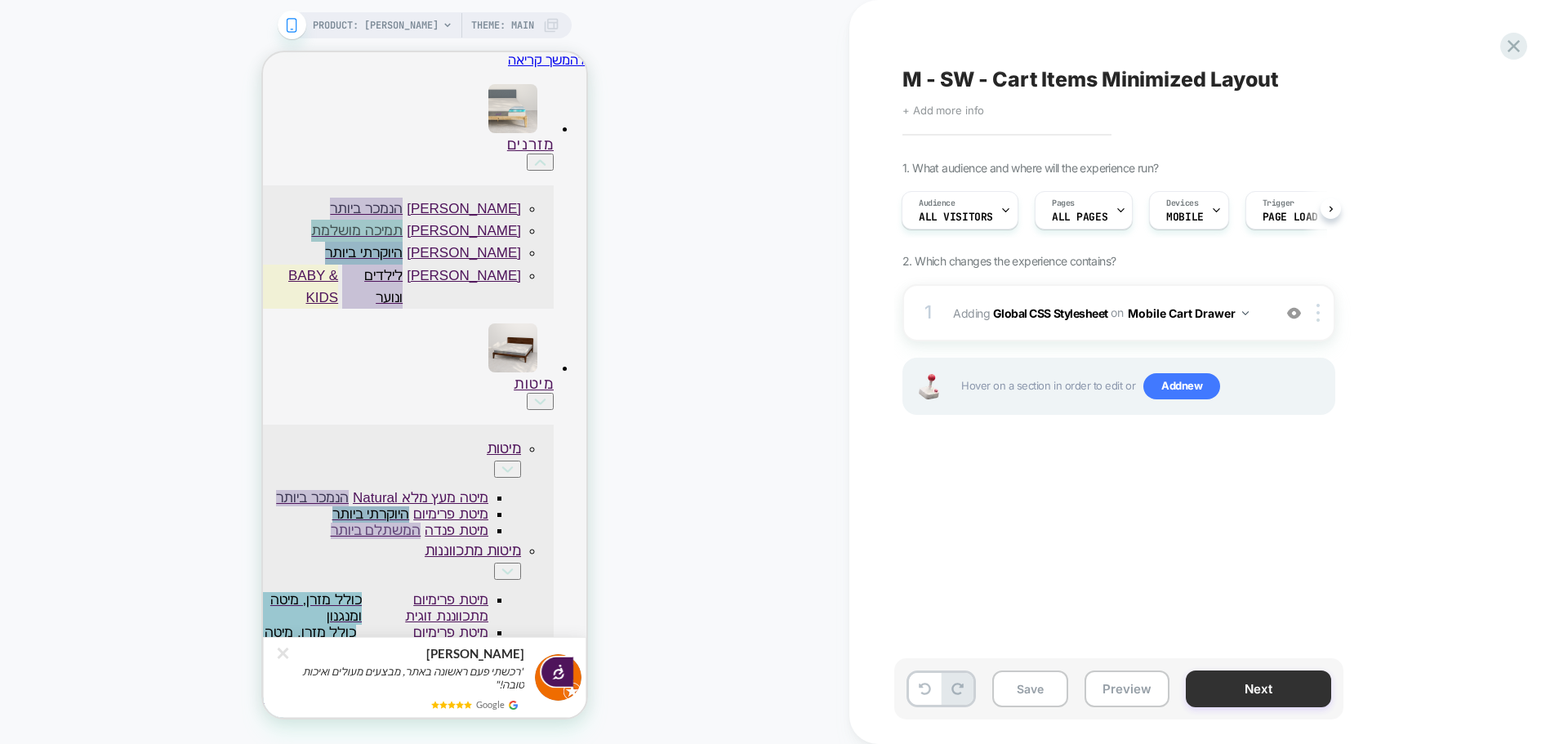 click on "Next" at bounding box center [1258, 688] 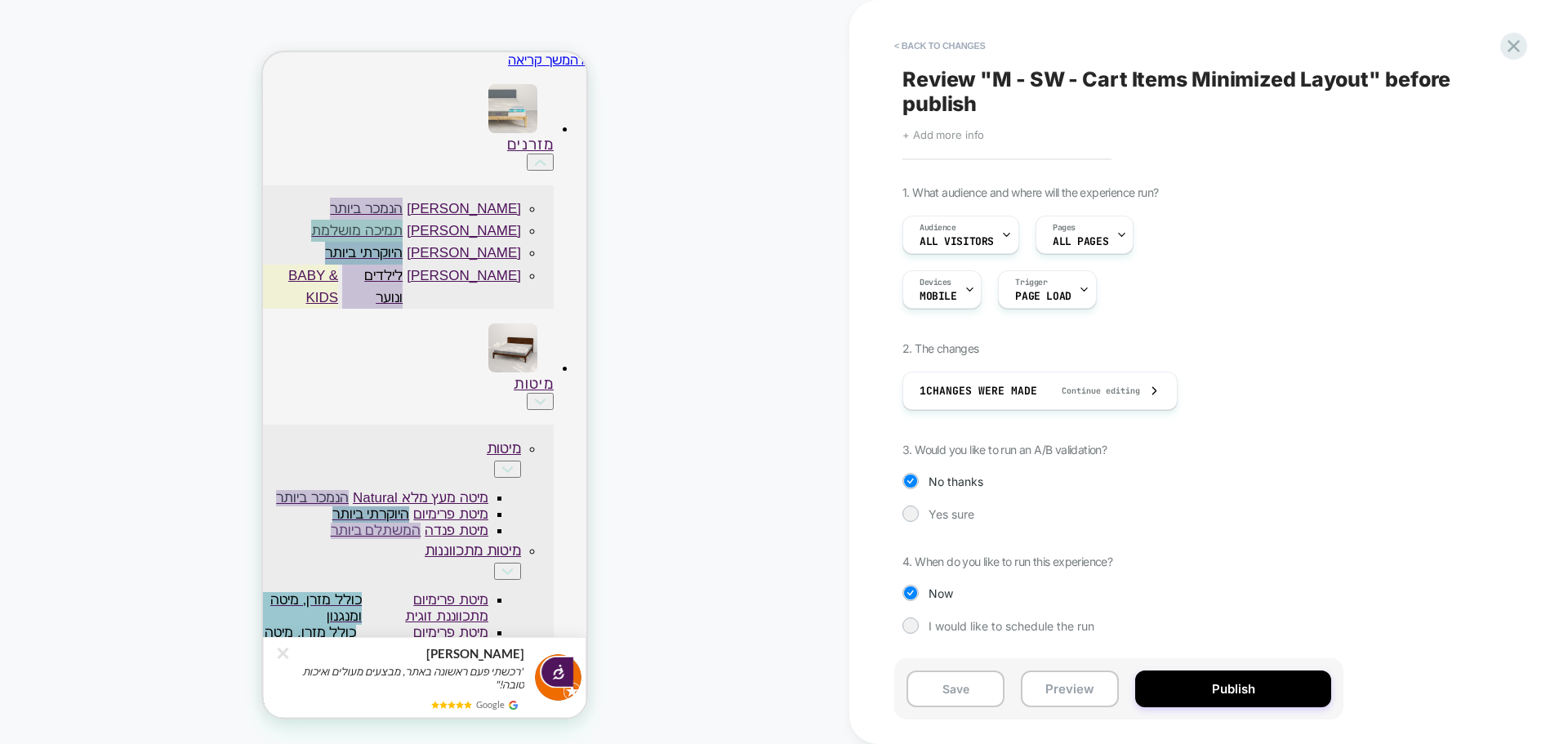 click on "Publish" at bounding box center (1233, 688) 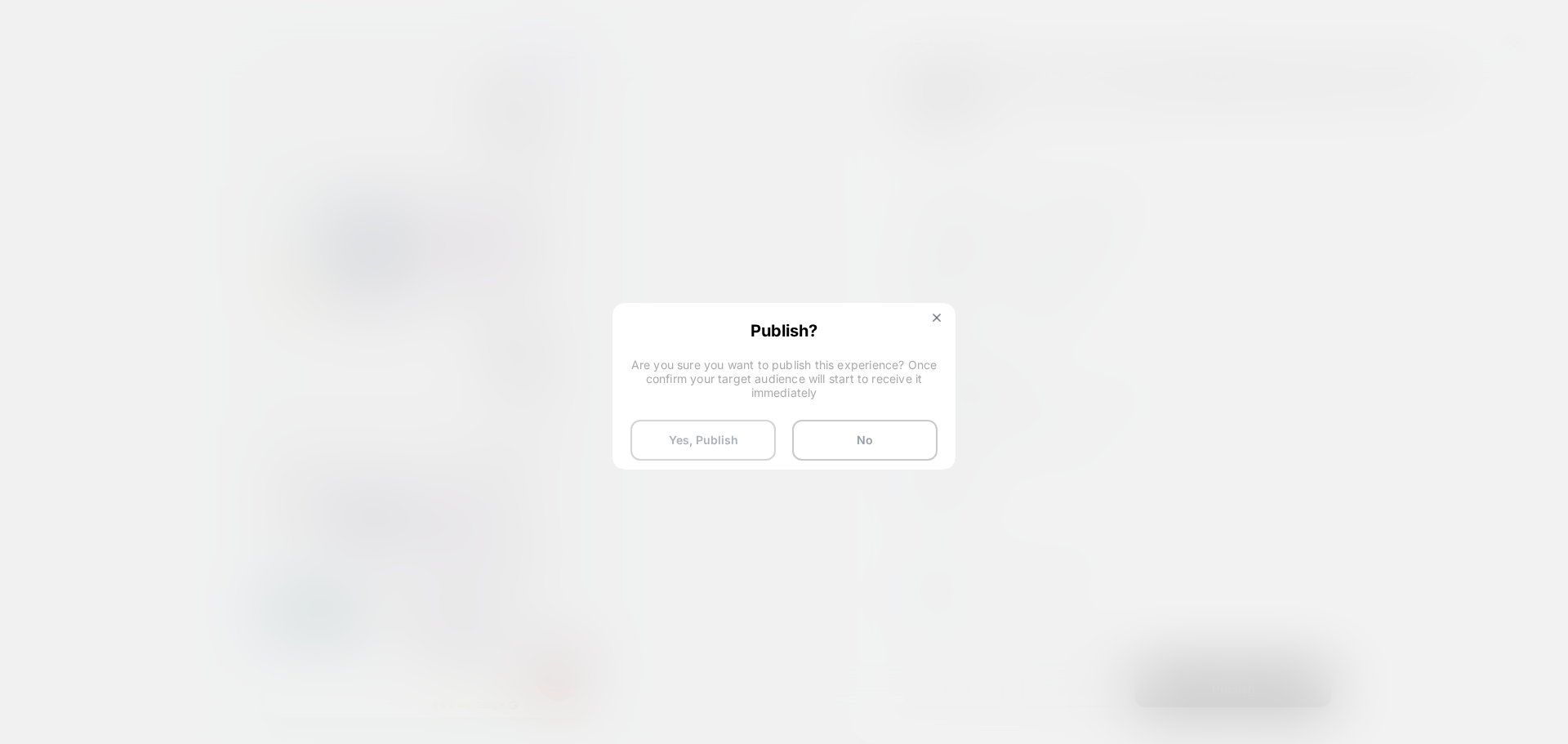 click on "Yes, Publish" at bounding box center [703, 440] 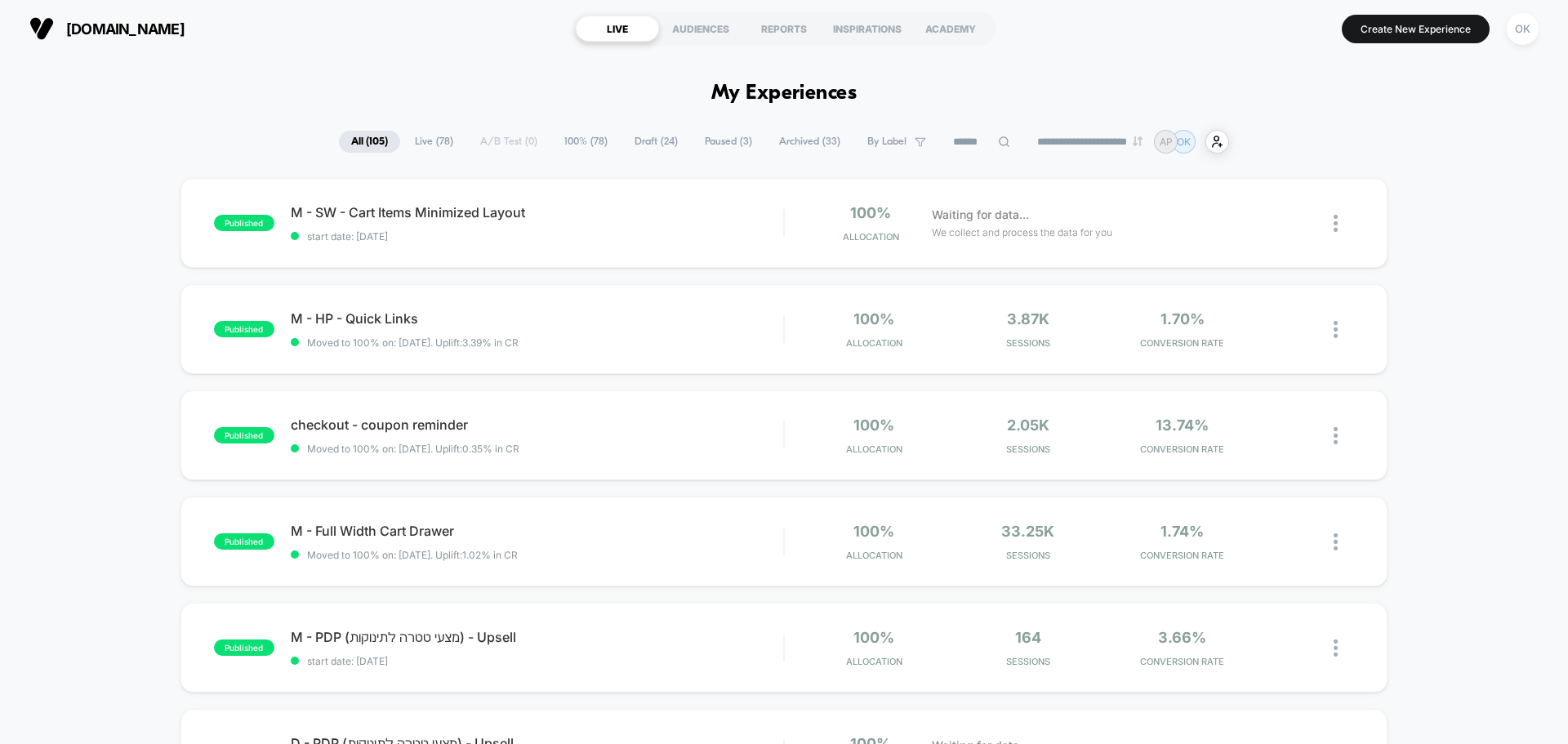 click on "Draft ( 24 )" at bounding box center (656, 141) 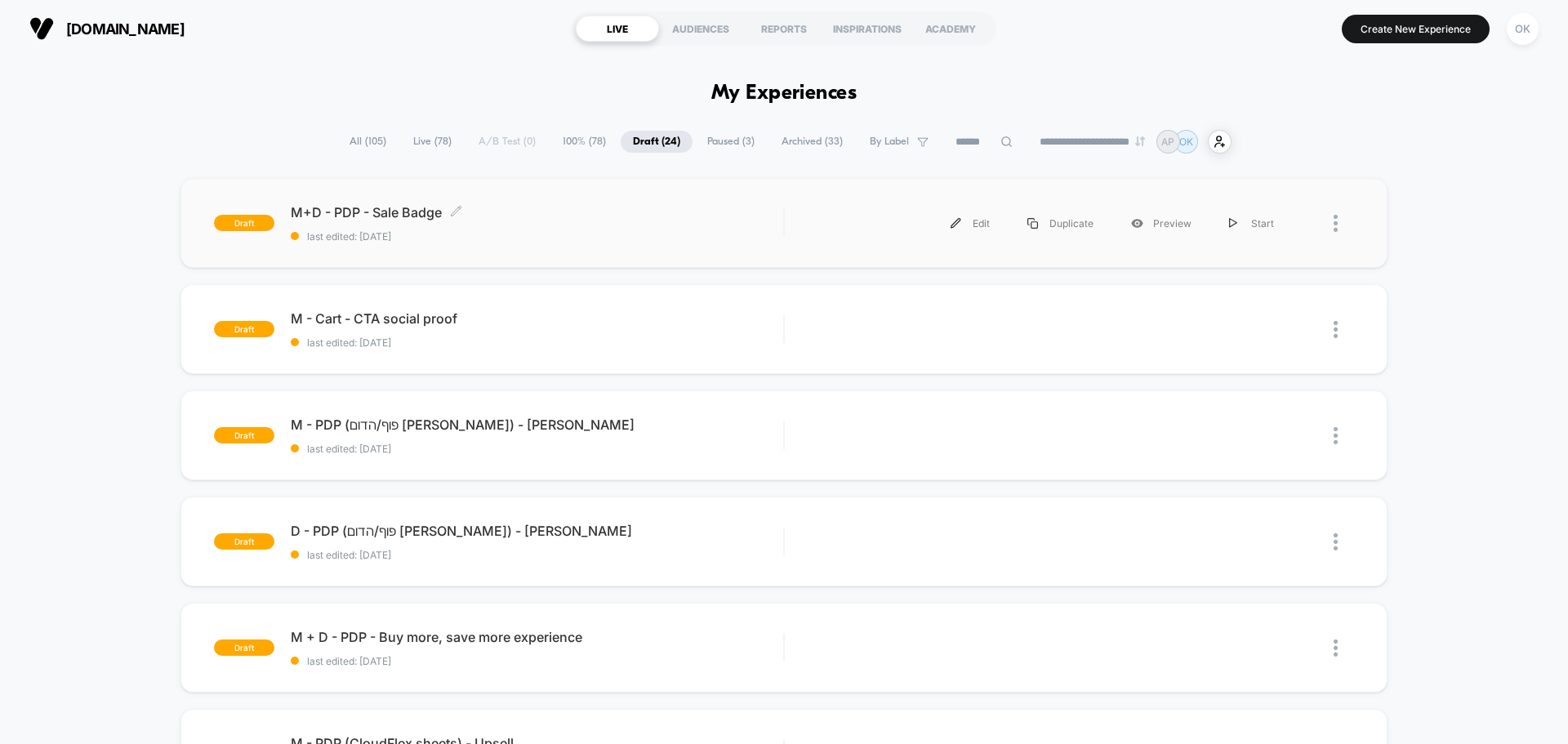 click on "last edited: [DATE]" at bounding box center (537, 236) 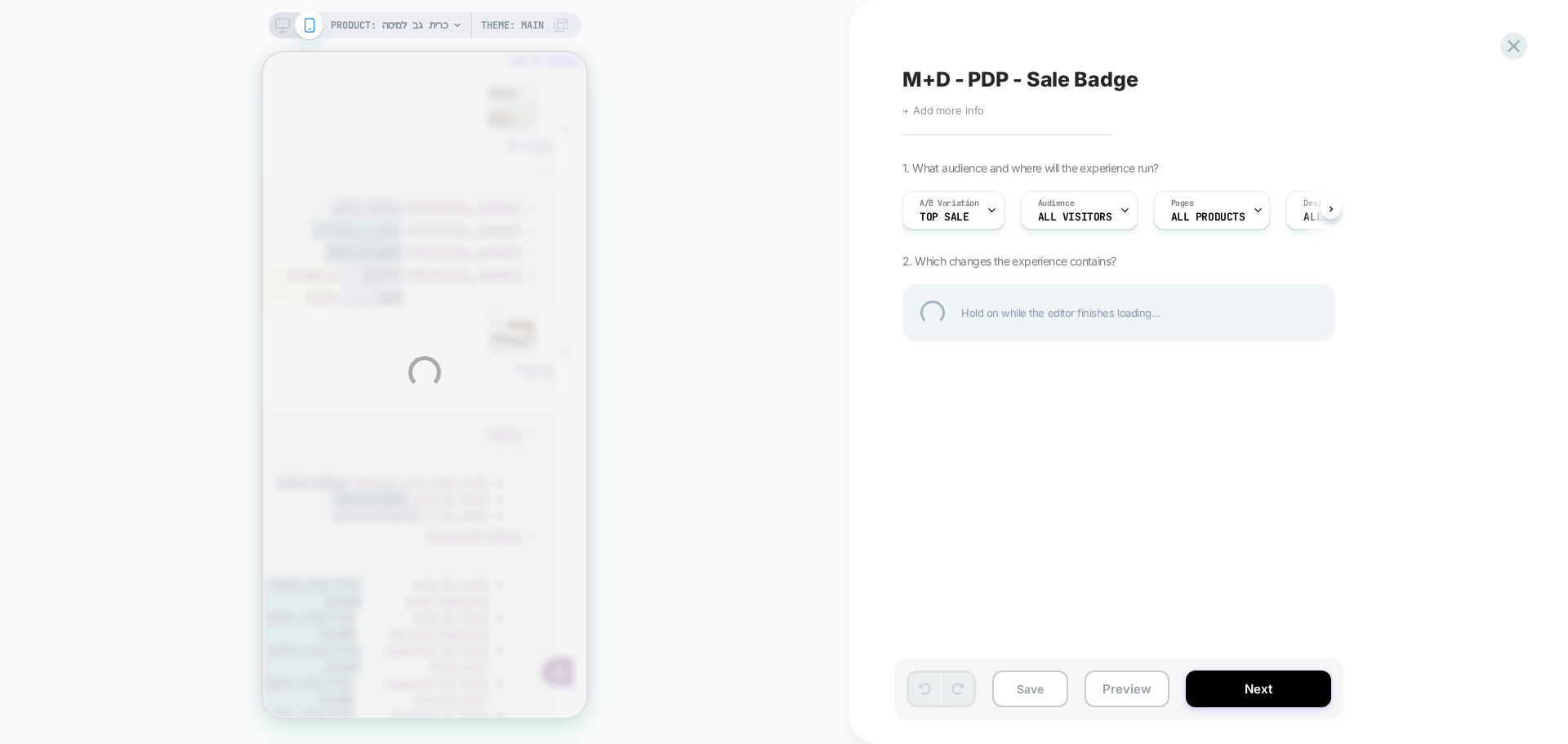 scroll, scrollTop: 0, scrollLeft: 0, axis: both 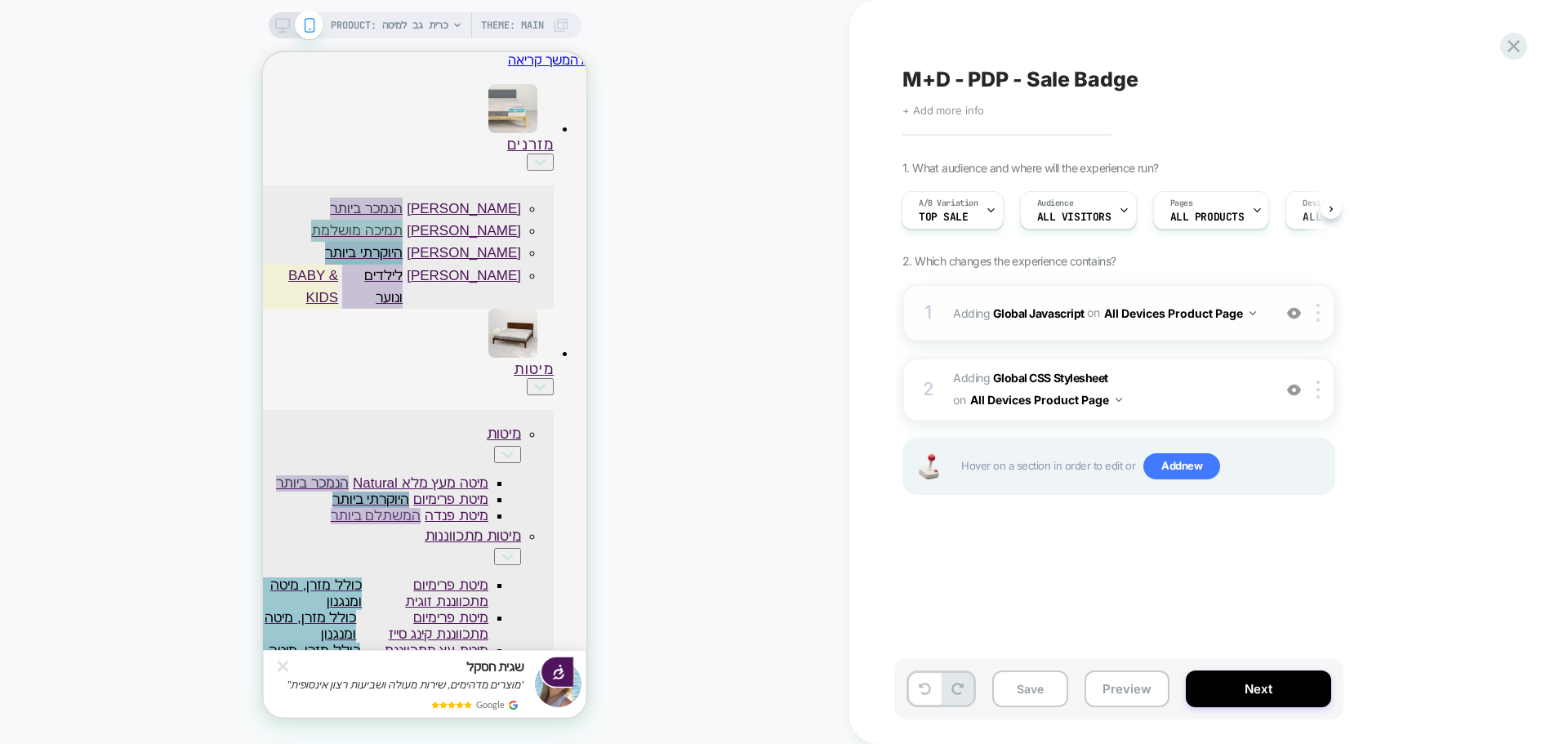 click on "1 Adding   Global Javascript   on All Devices Product Page Add Before Add After Target   Mobile Delete" at bounding box center (1119, 313) 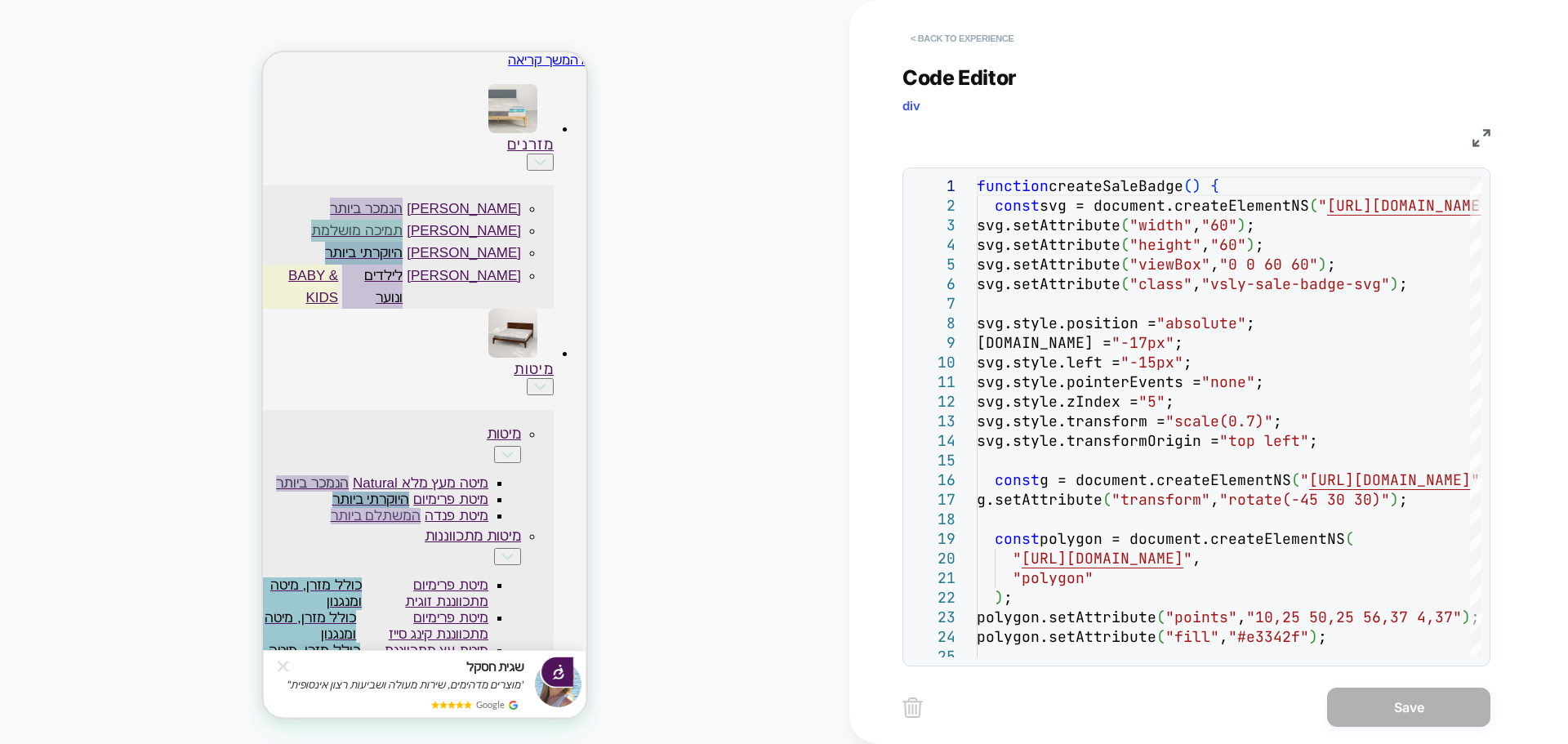 click on "< Back to experience" at bounding box center [962, 38] 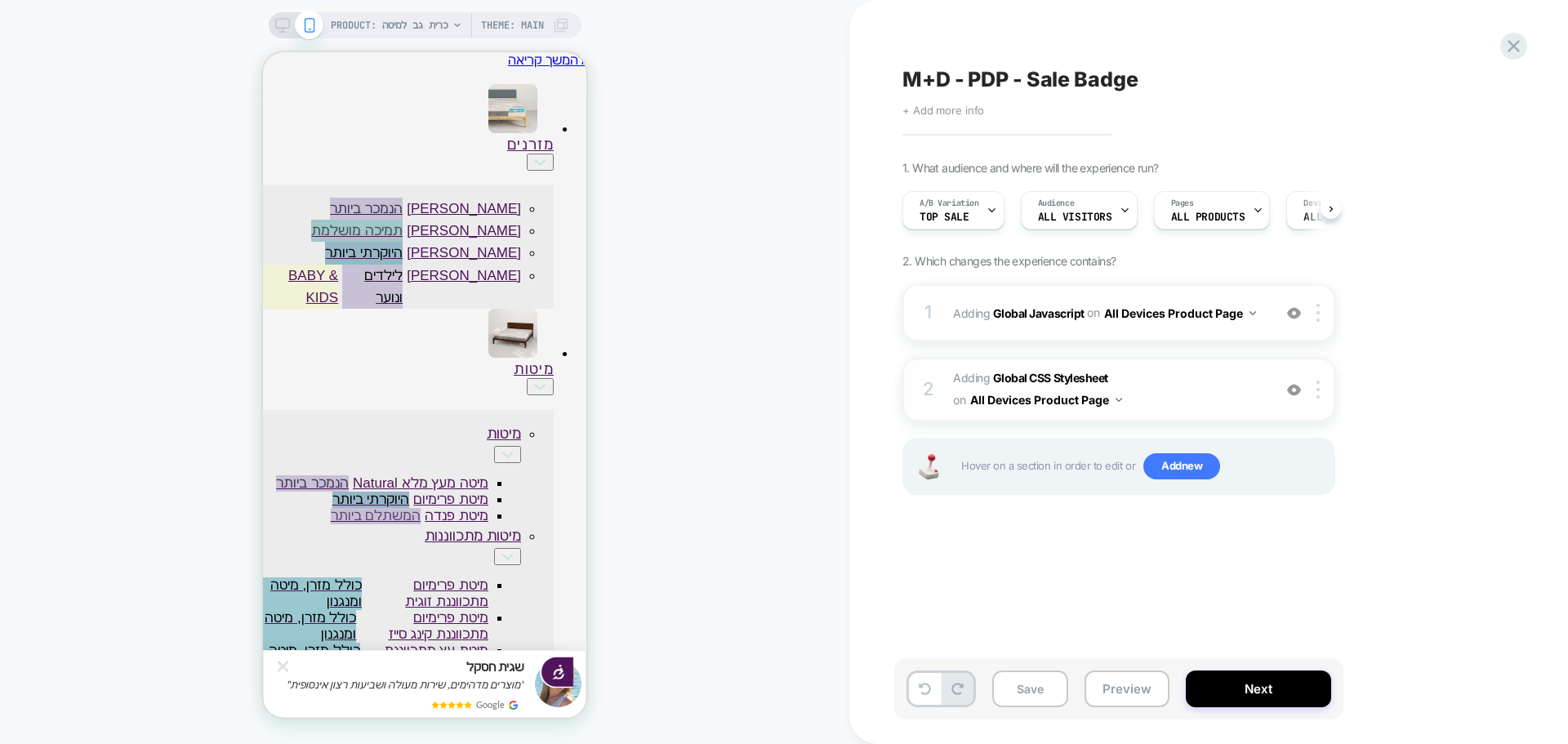 scroll, scrollTop: 0, scrollLeft: 1, axis: horizontal 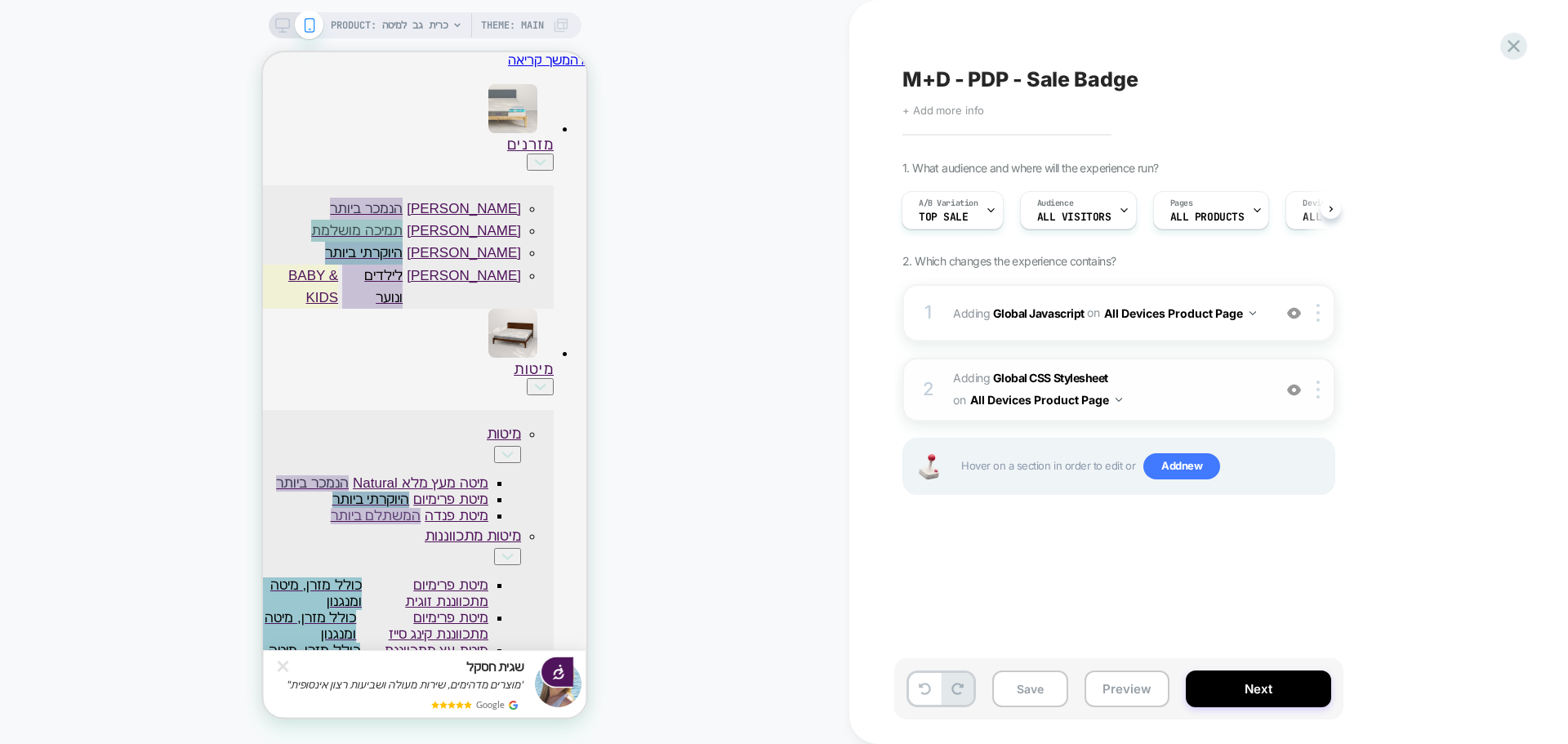click on "Adding   Global CSS Stylesheet   on All Devices Product Page" at bounding box center [1108, 390] 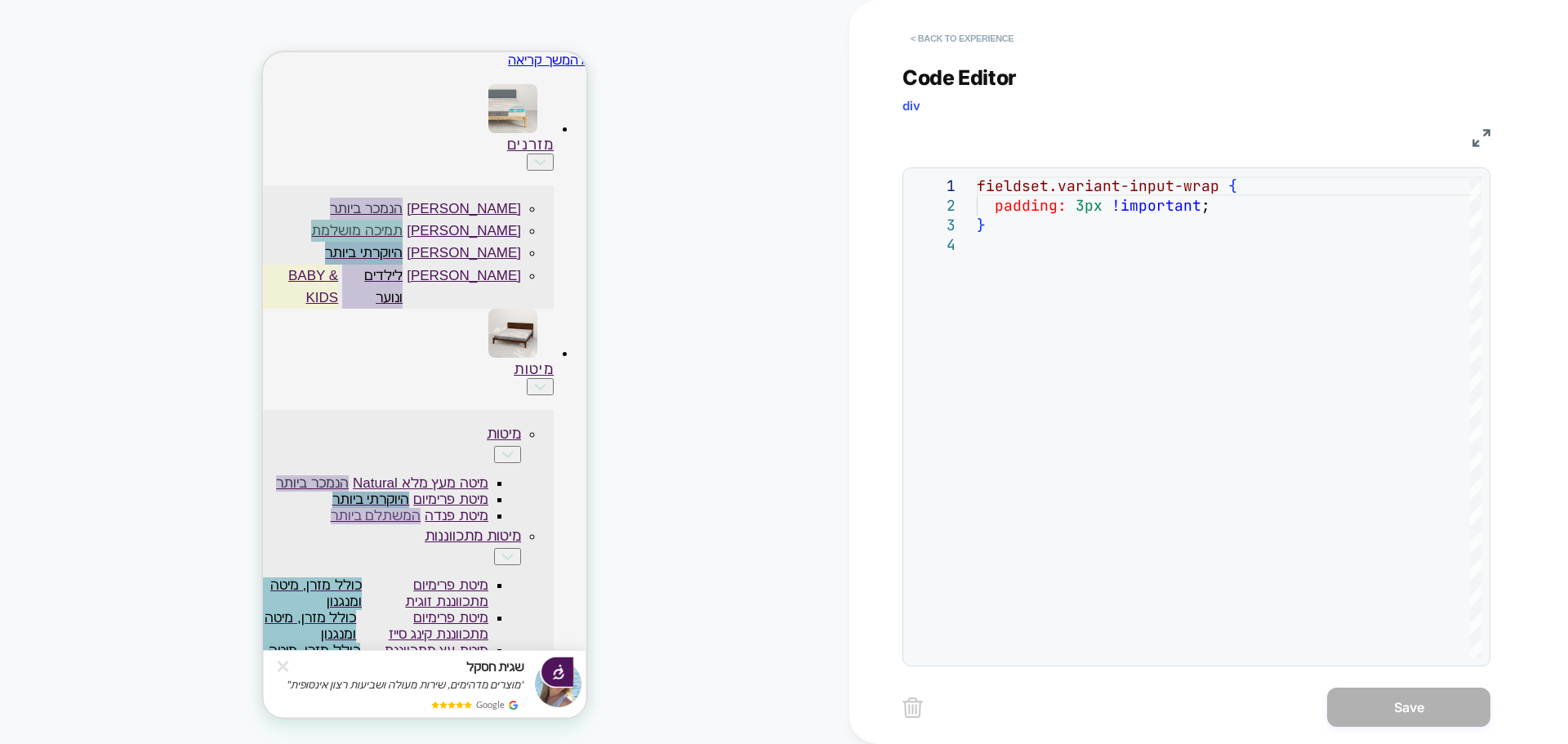 click on "< Back to experience" at bounding box center [962, 38] 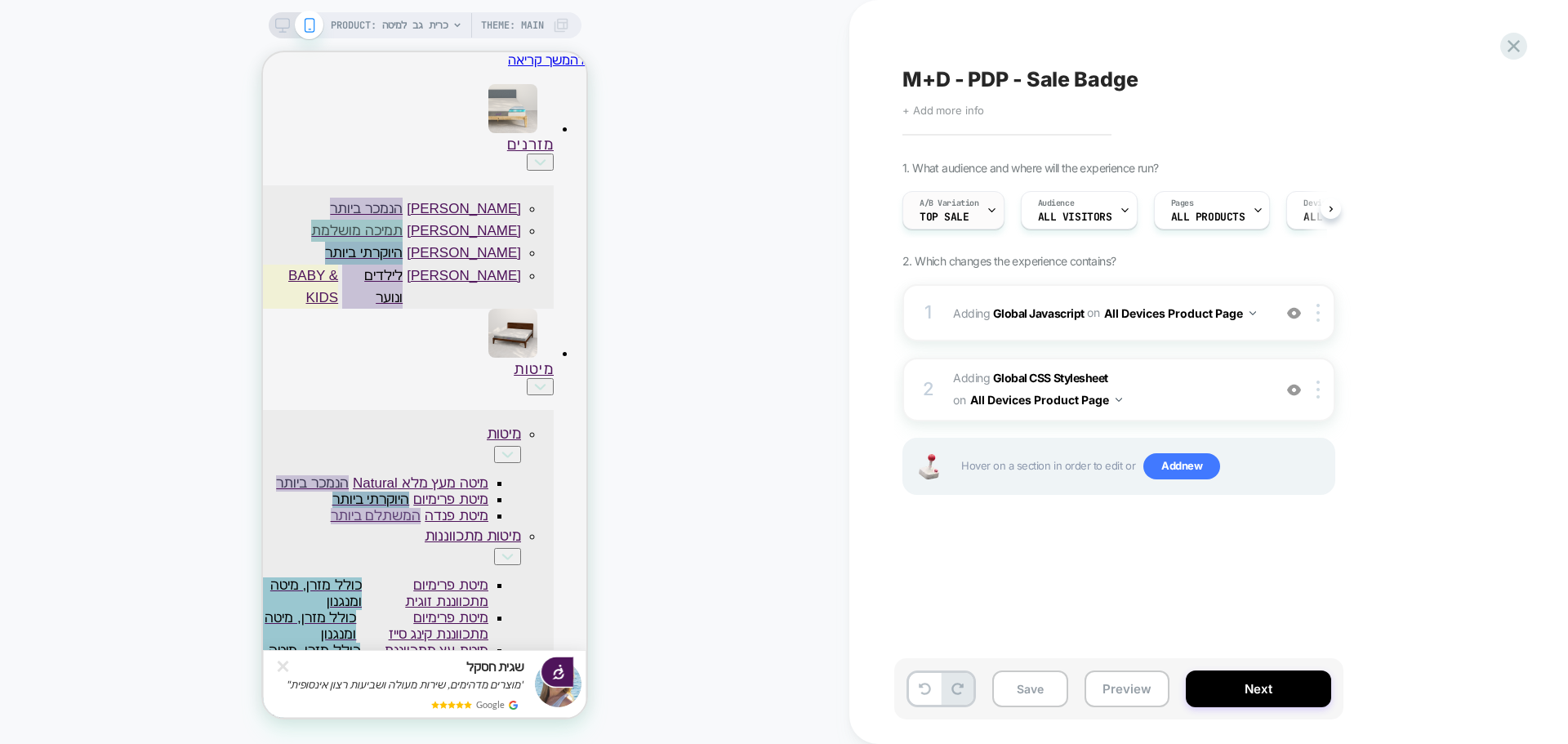 scroll, scrollTop: 0, scrollLeft: 1, axis: horizontal 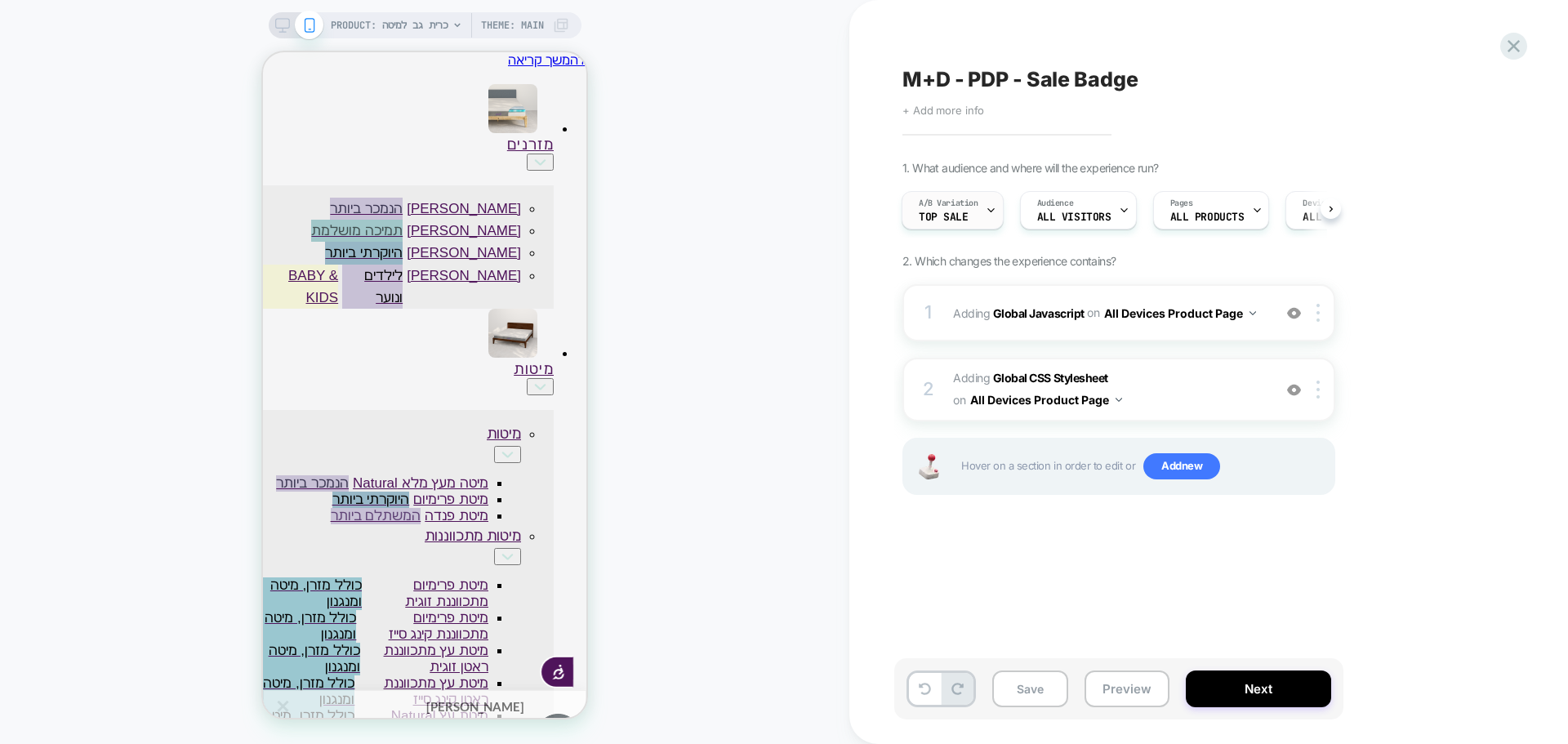 click on "A/B Variation" at bounding box center (948, 203) 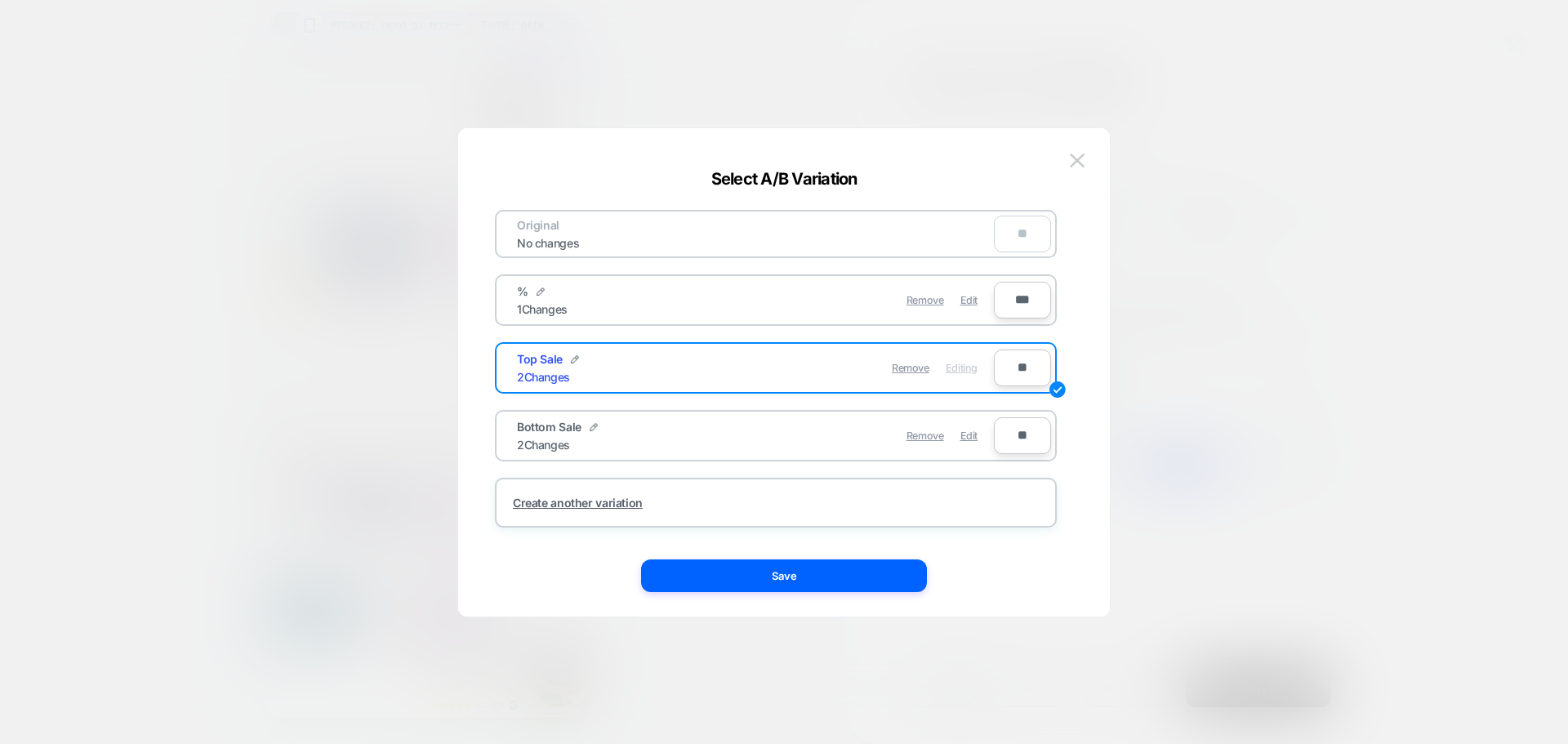 click on "**" at bounding box center [1022, 368] 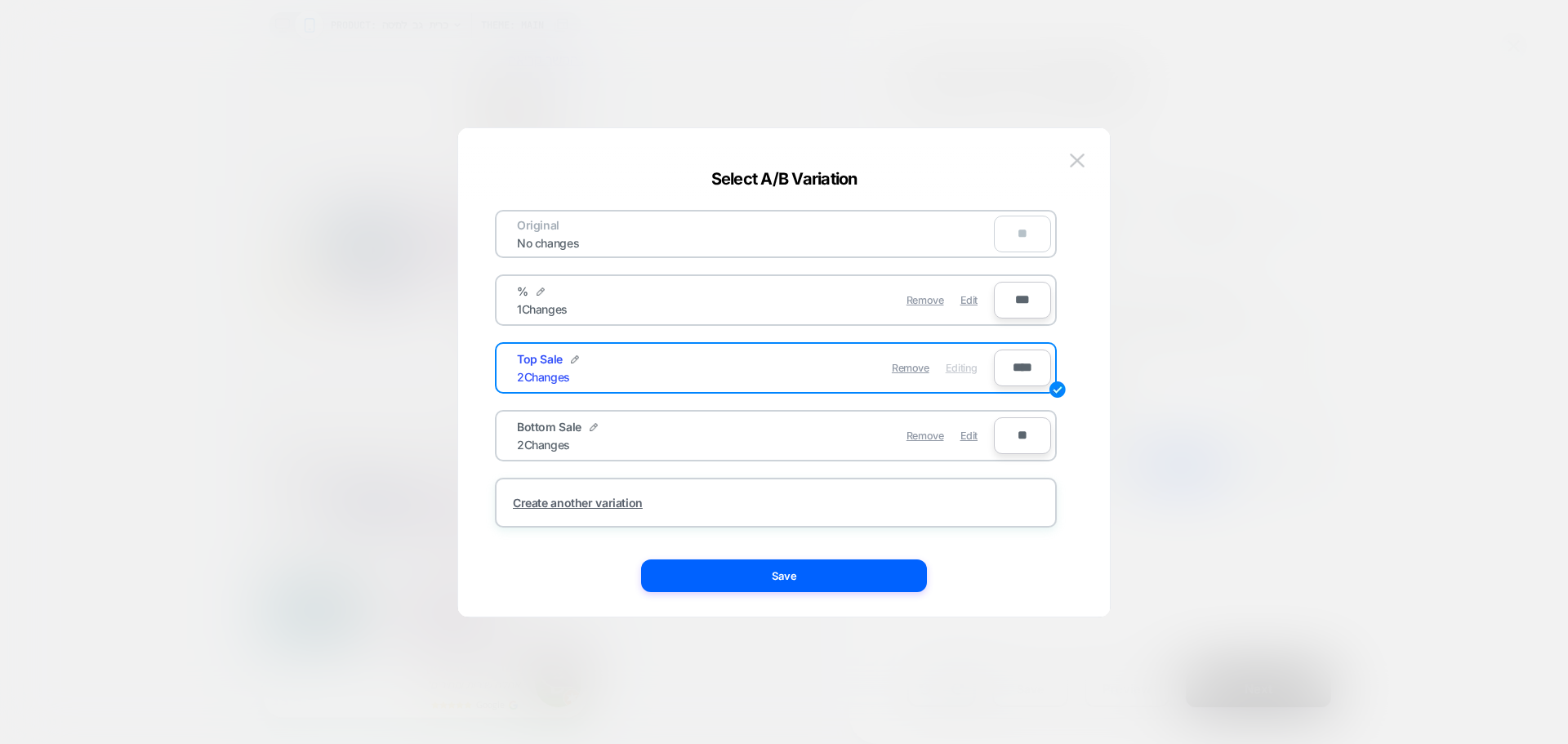 type on "****" 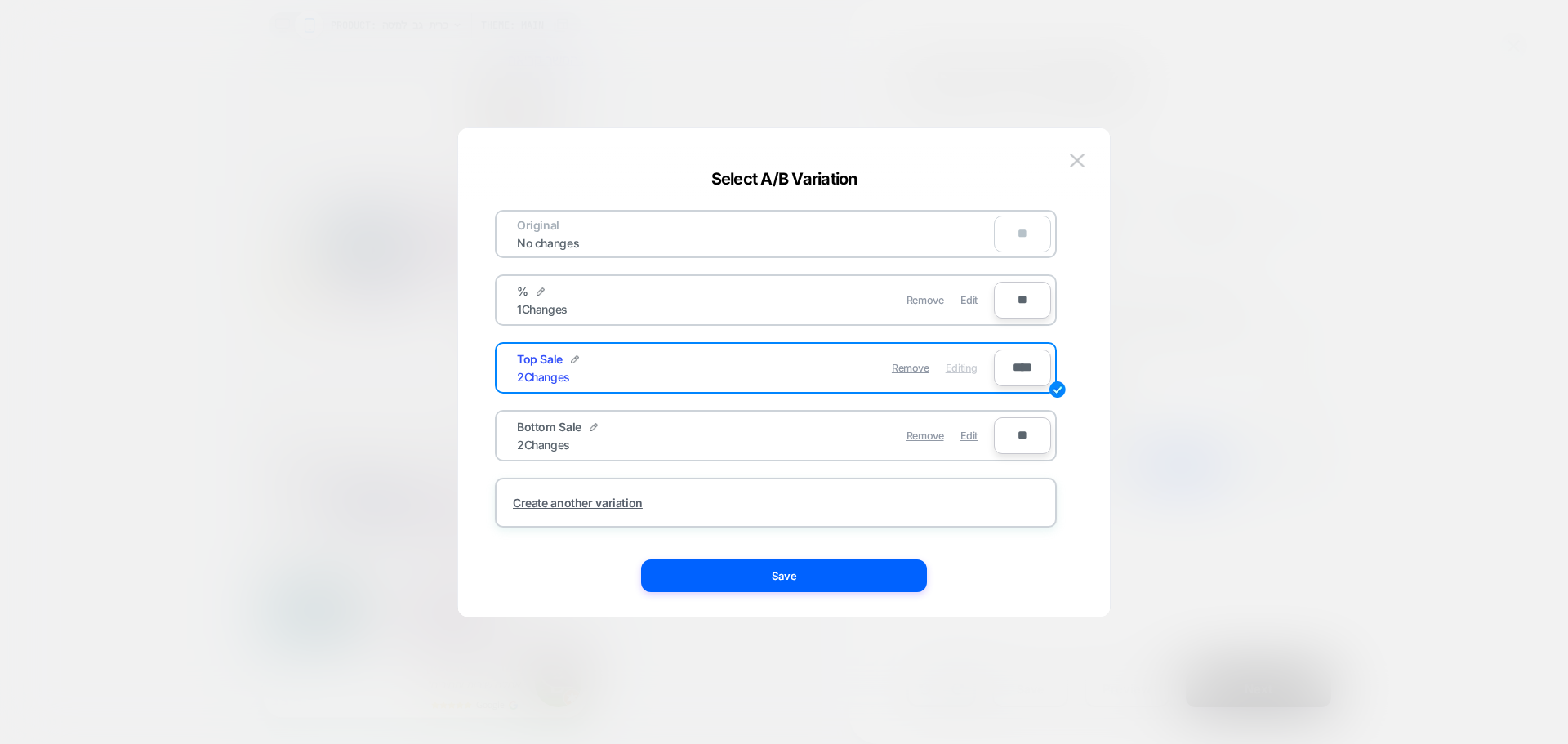 type on "**" 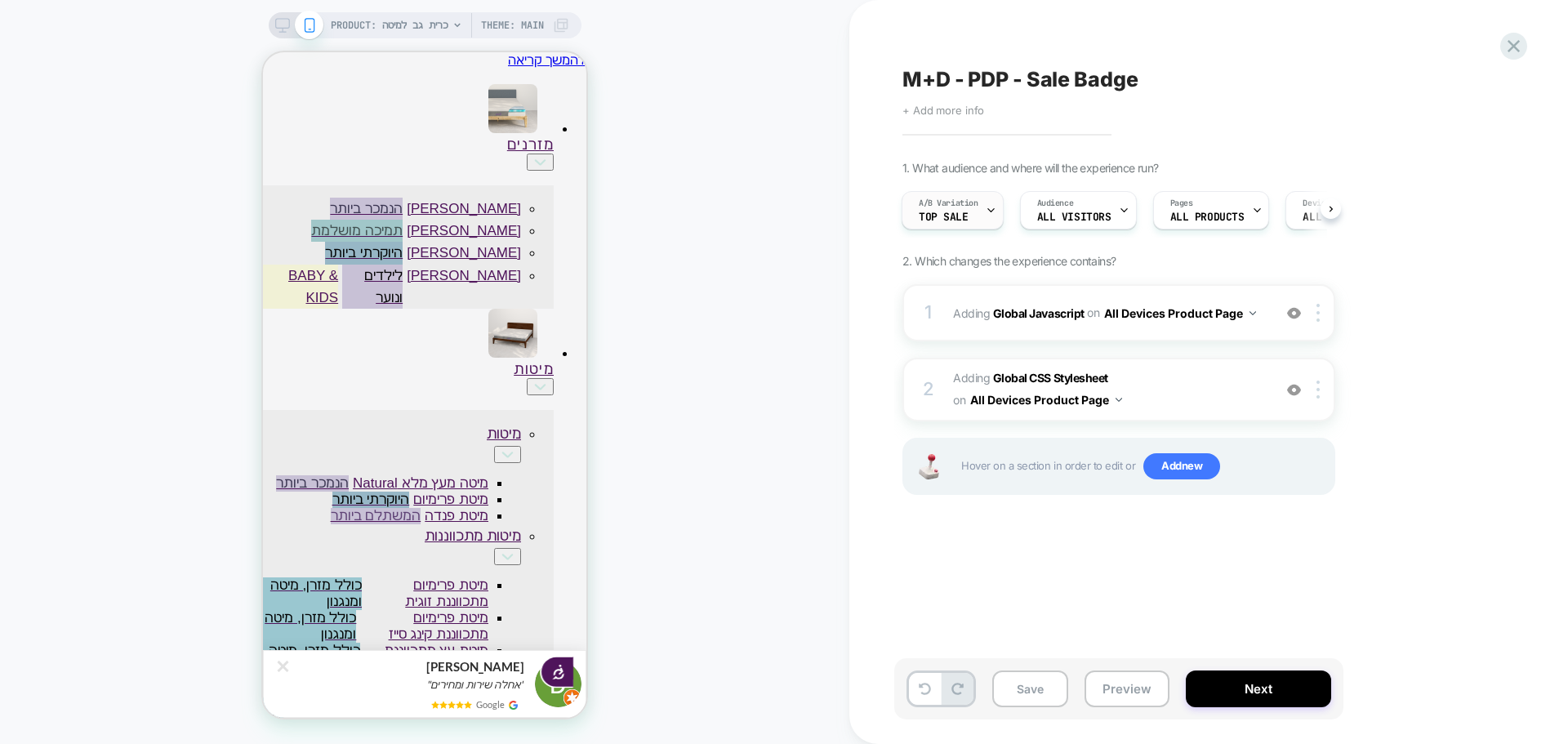 click on "Top Sale" at bounding box center (943, 217) 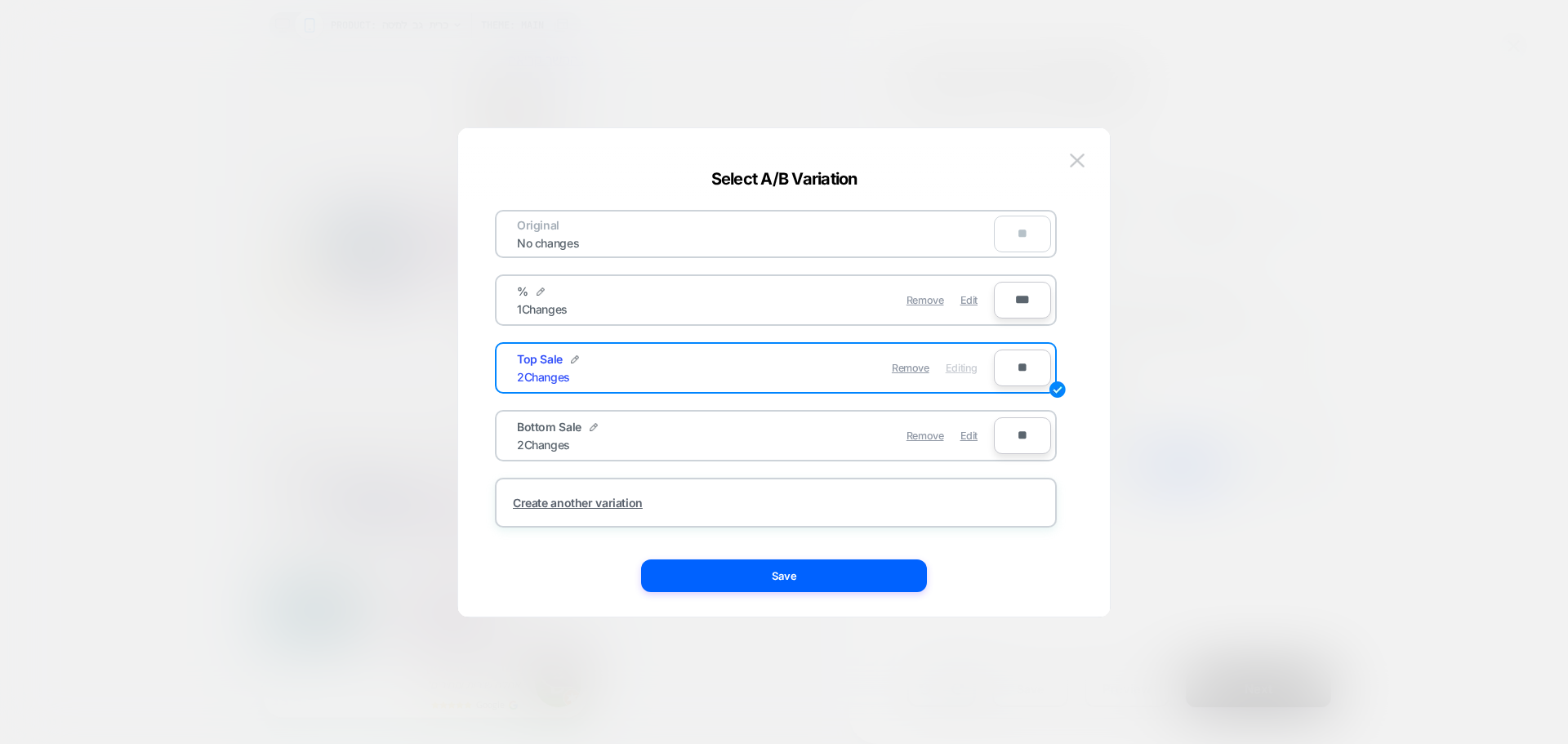 click on "***" at bounding box center [1022, 300] 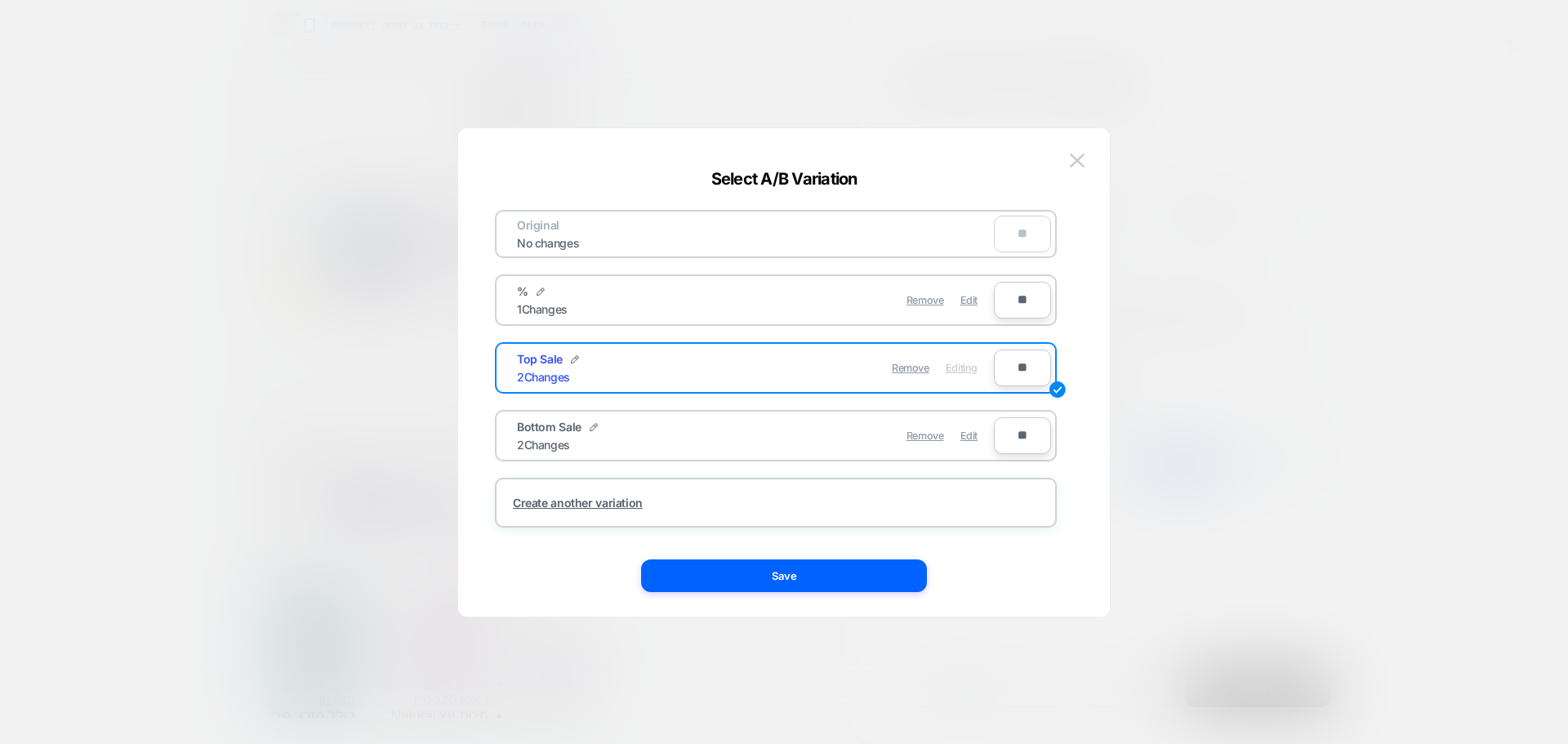 type on "**" 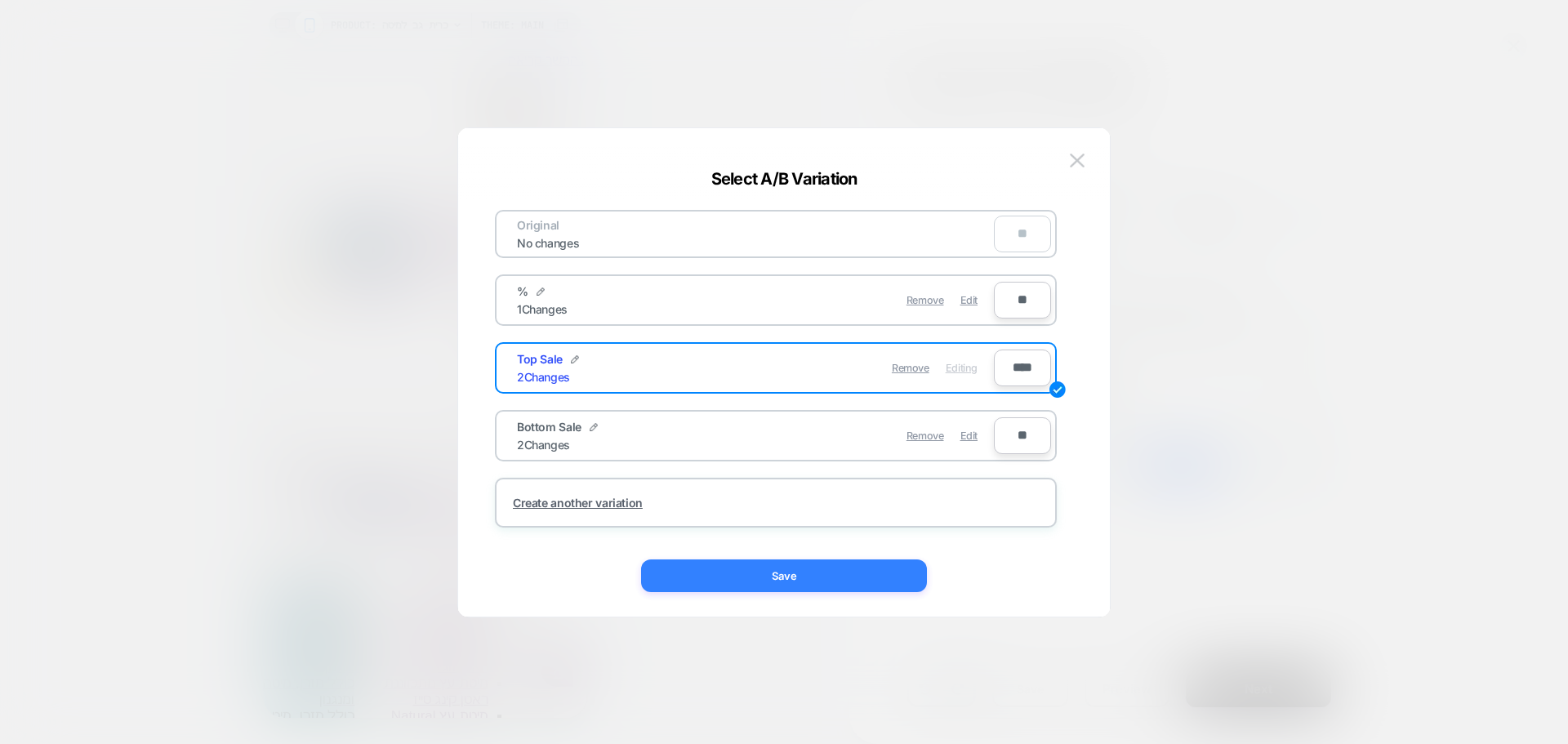 type on "****" 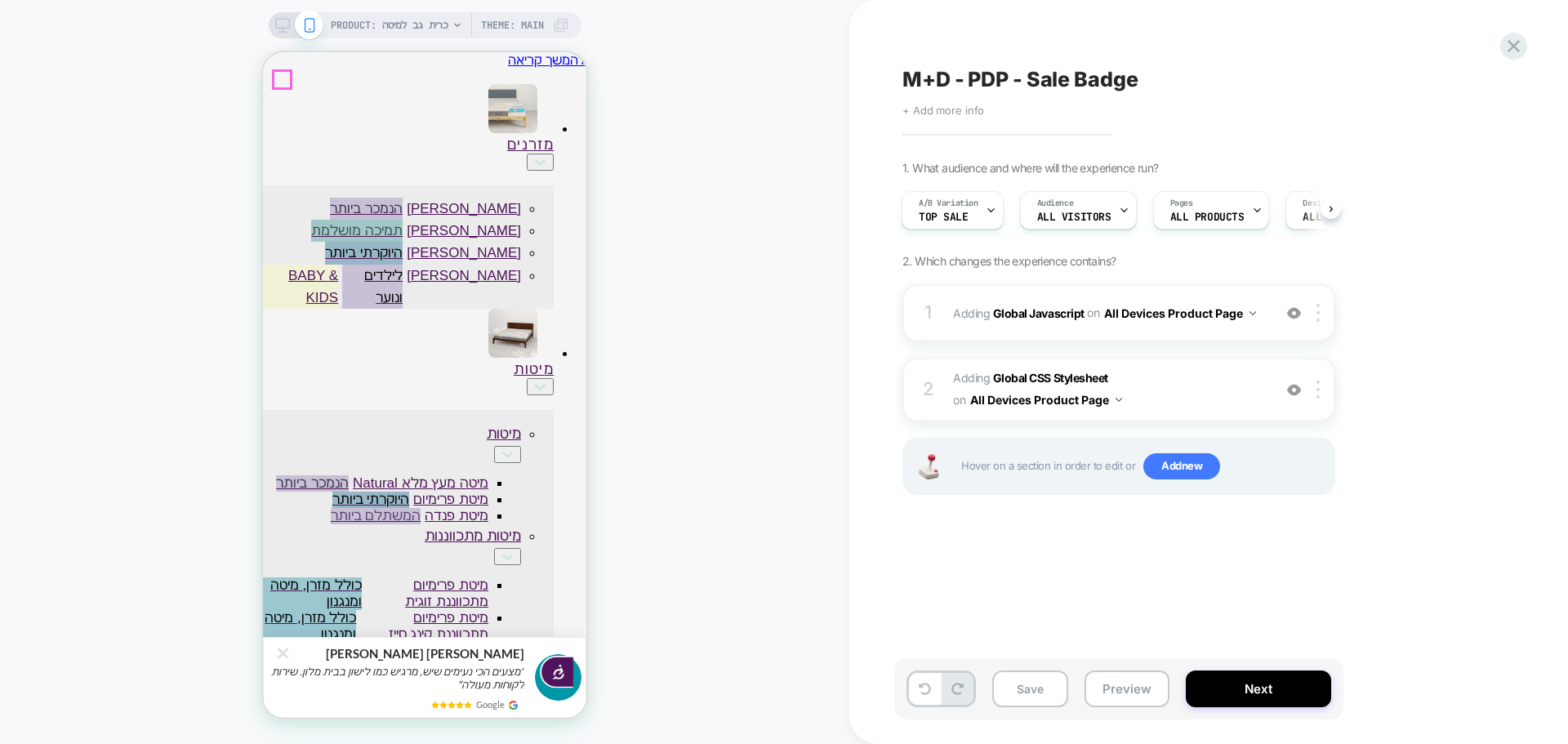 click on "B3A0D7DE-7B4F-487B-8457-8831FF669FDB" 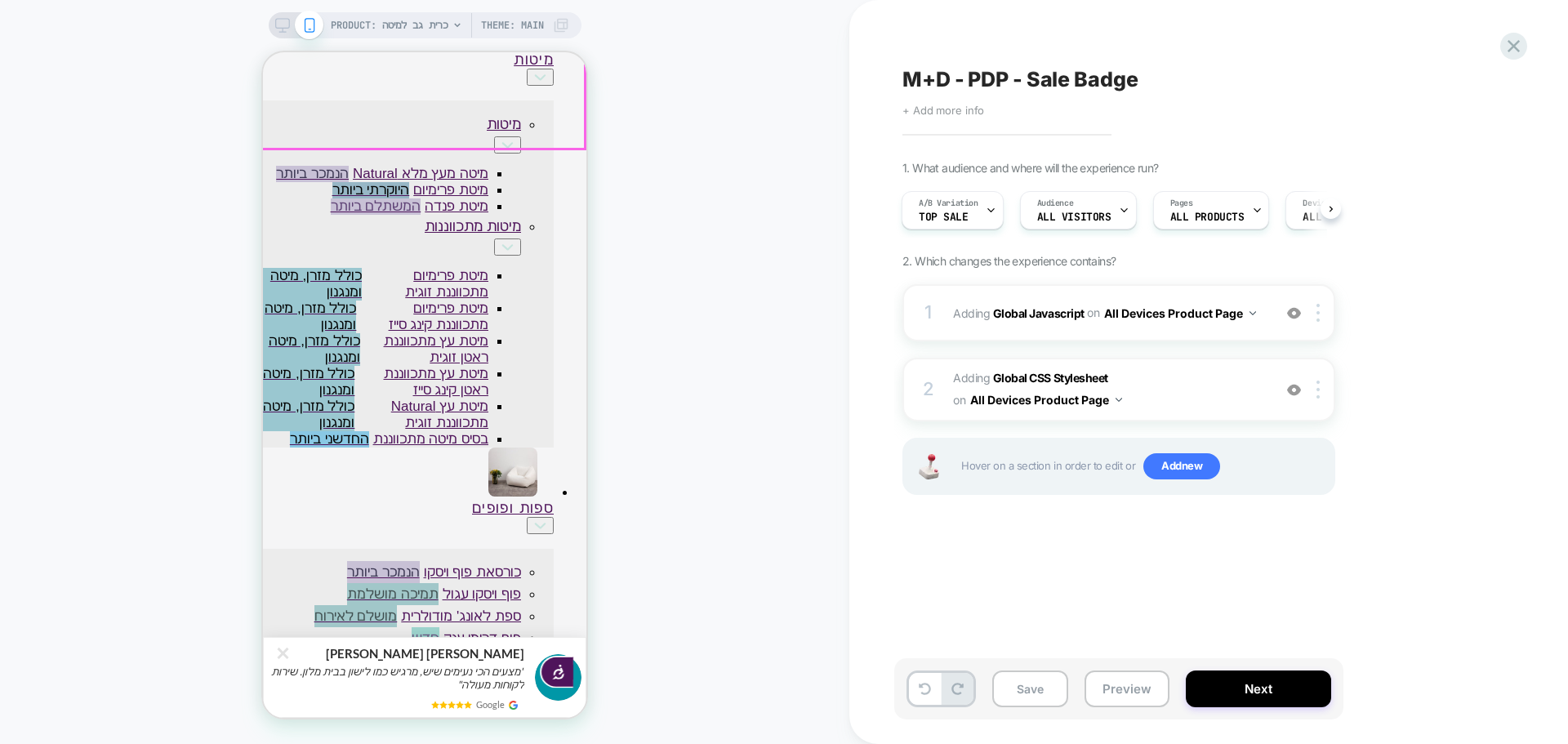 scroll, scrollTop: 490, scrollLeft: 0, axis: vertical 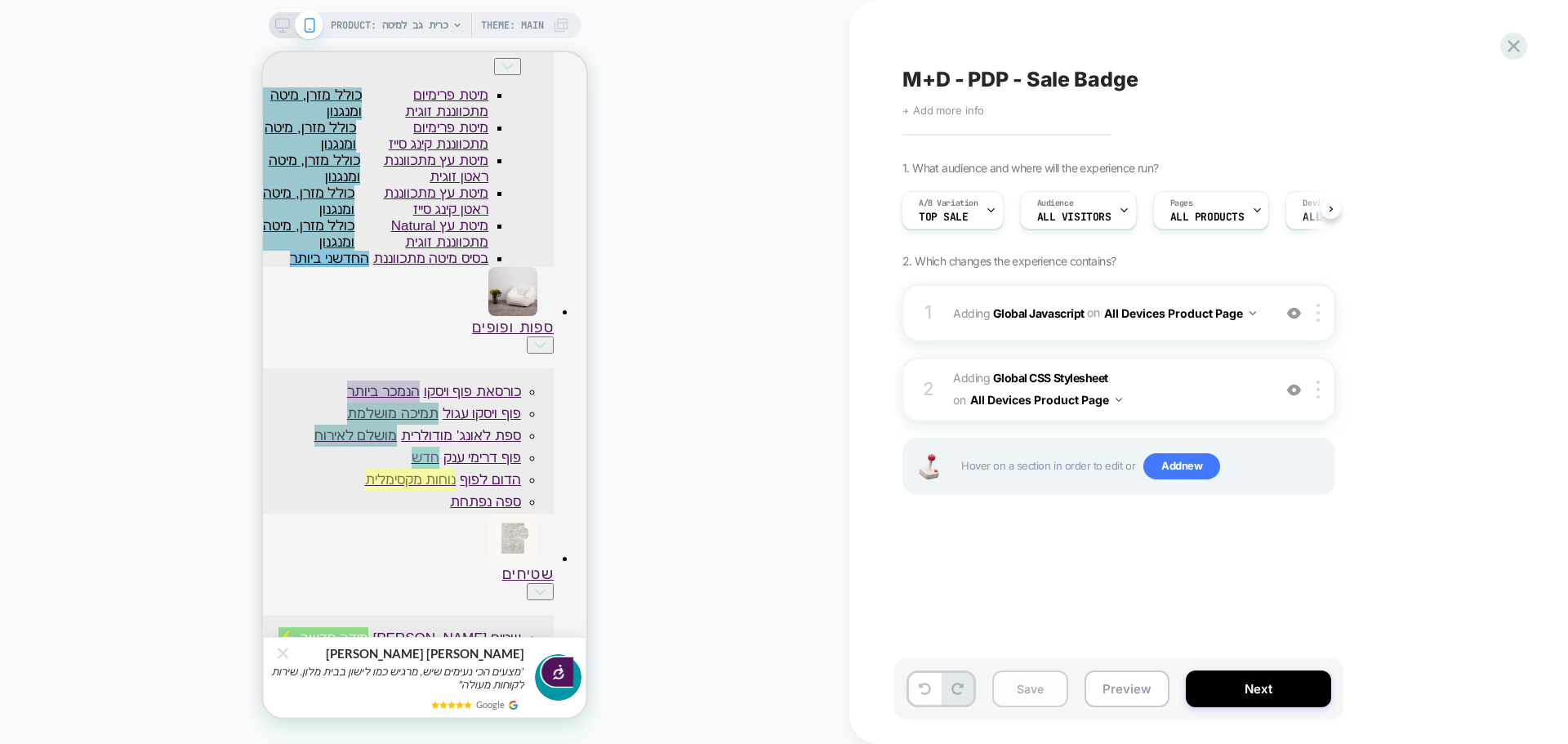 click on "Save" at bounding box center (1030, 688) 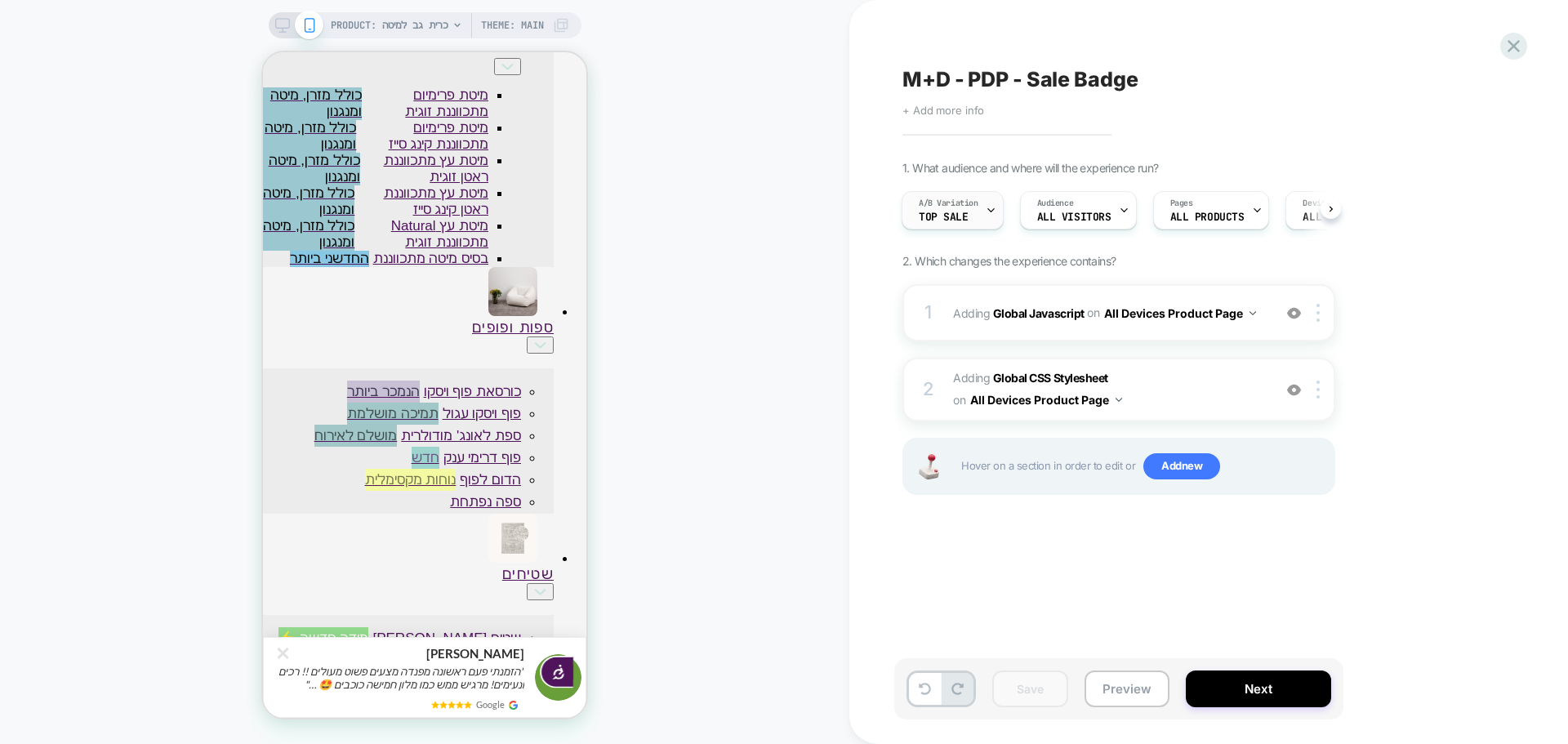 click on "A/B Variation" at bounding box center [948, 203] 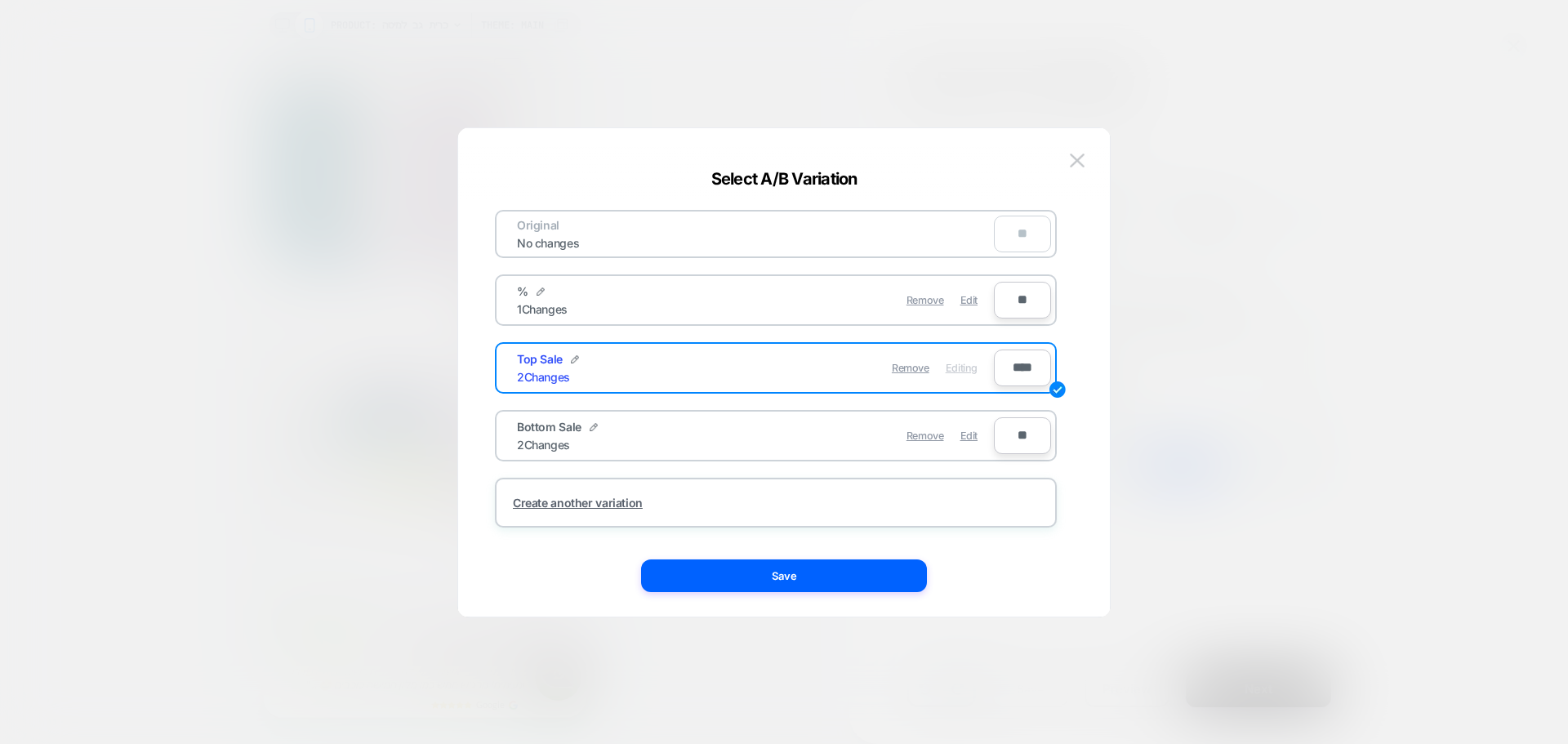click on "**" at bounding box center (1022, 300) 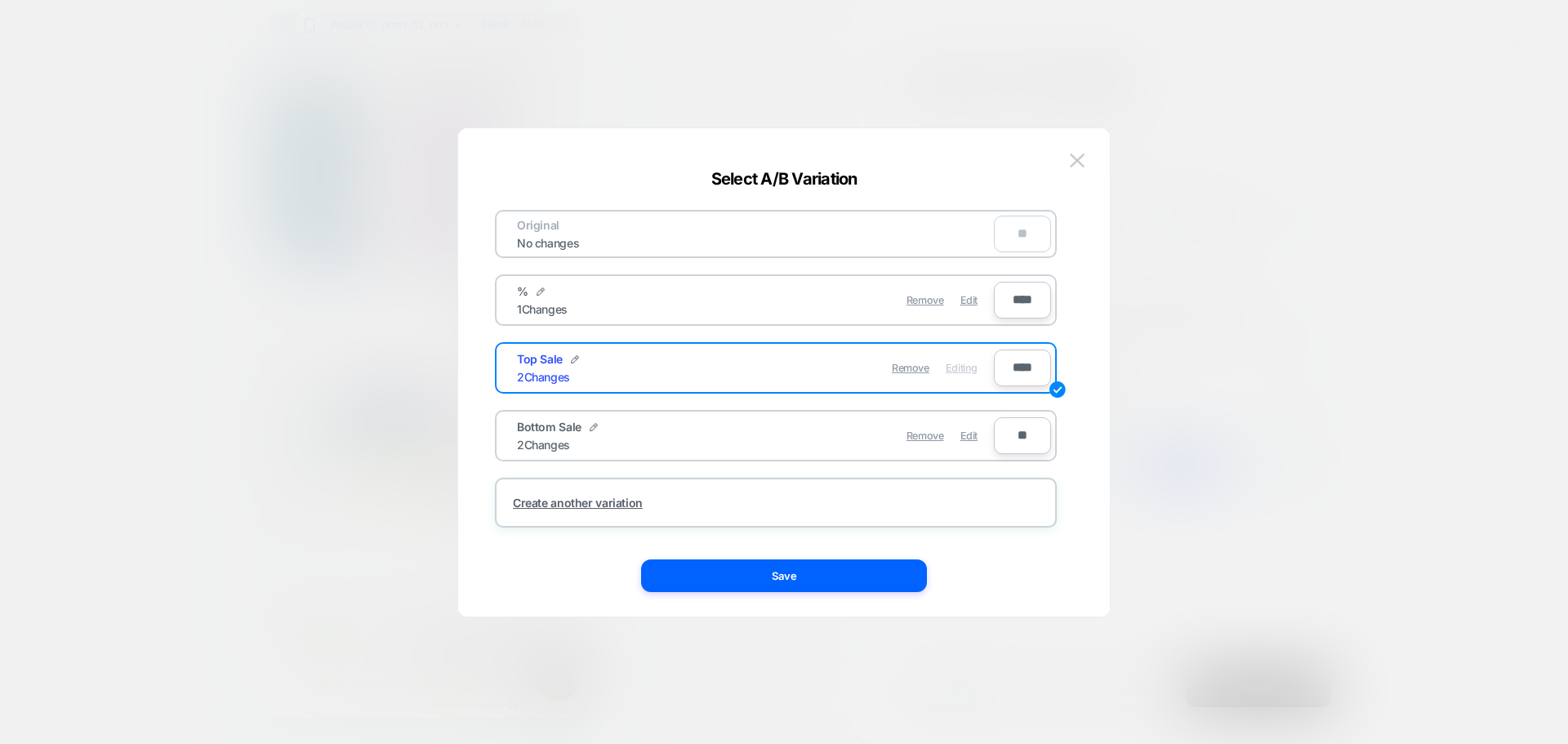 type on "****" 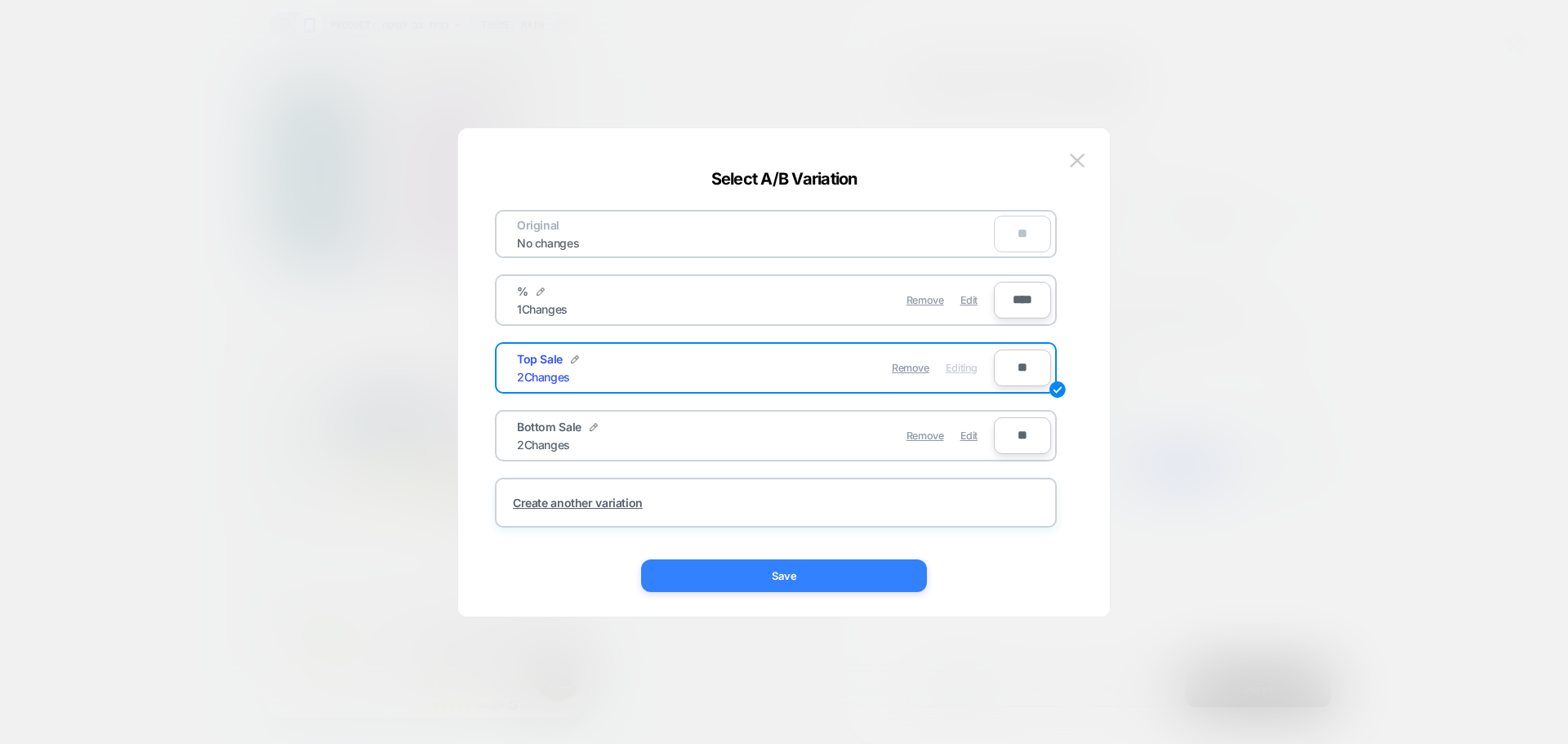 type on "**" 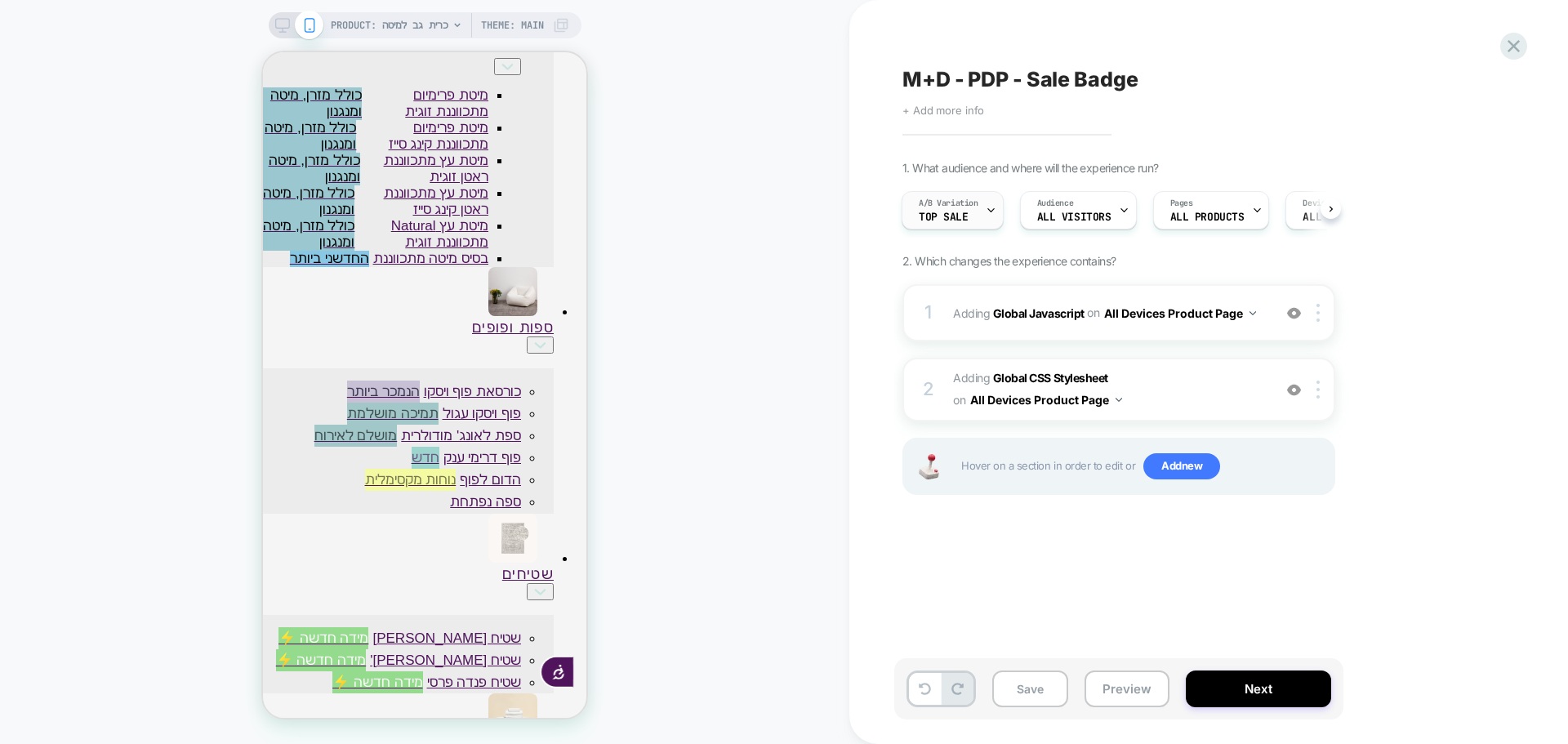 click on "Top Sale" at bounding box center [943, 217] 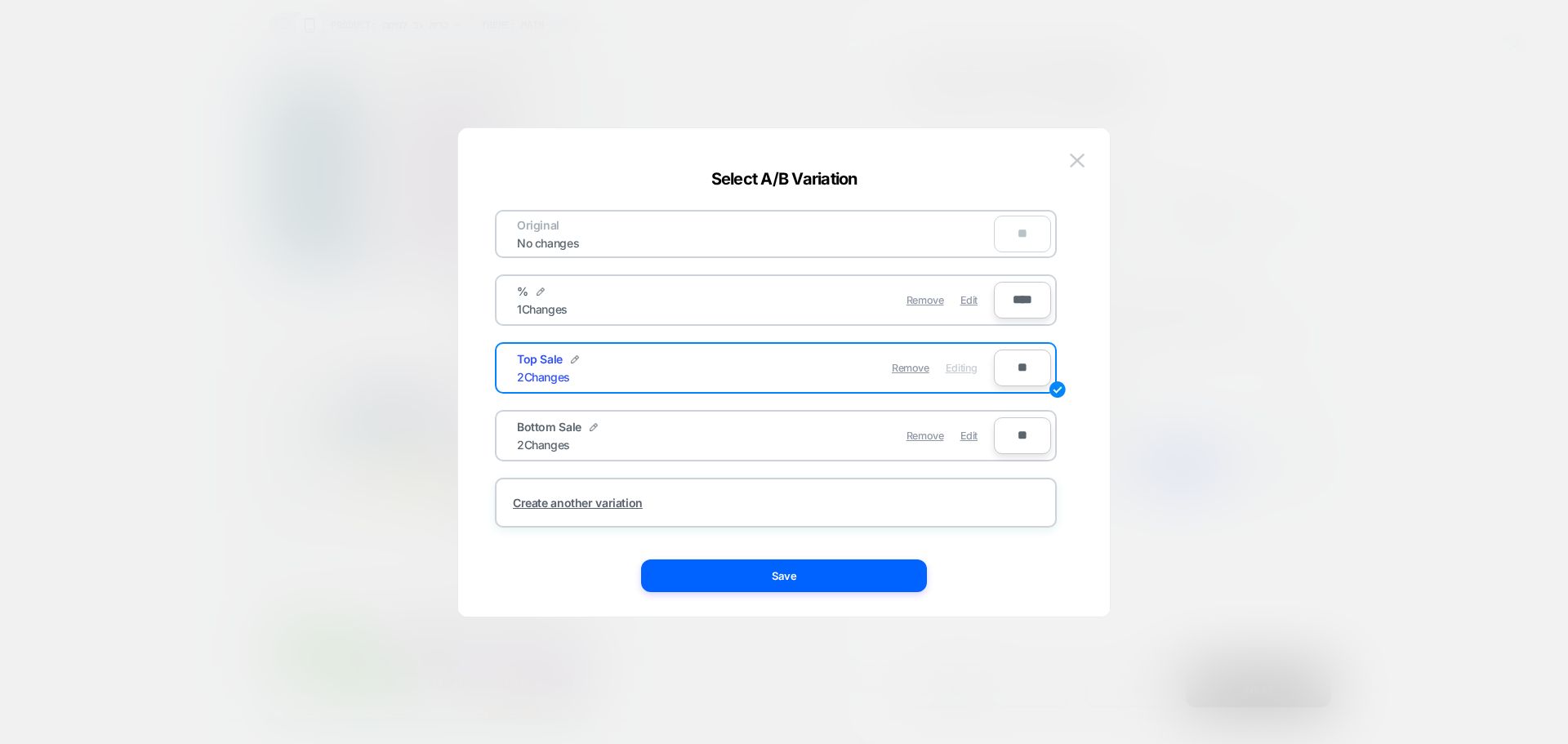 click on "**" at bounding box center [1022, 368] 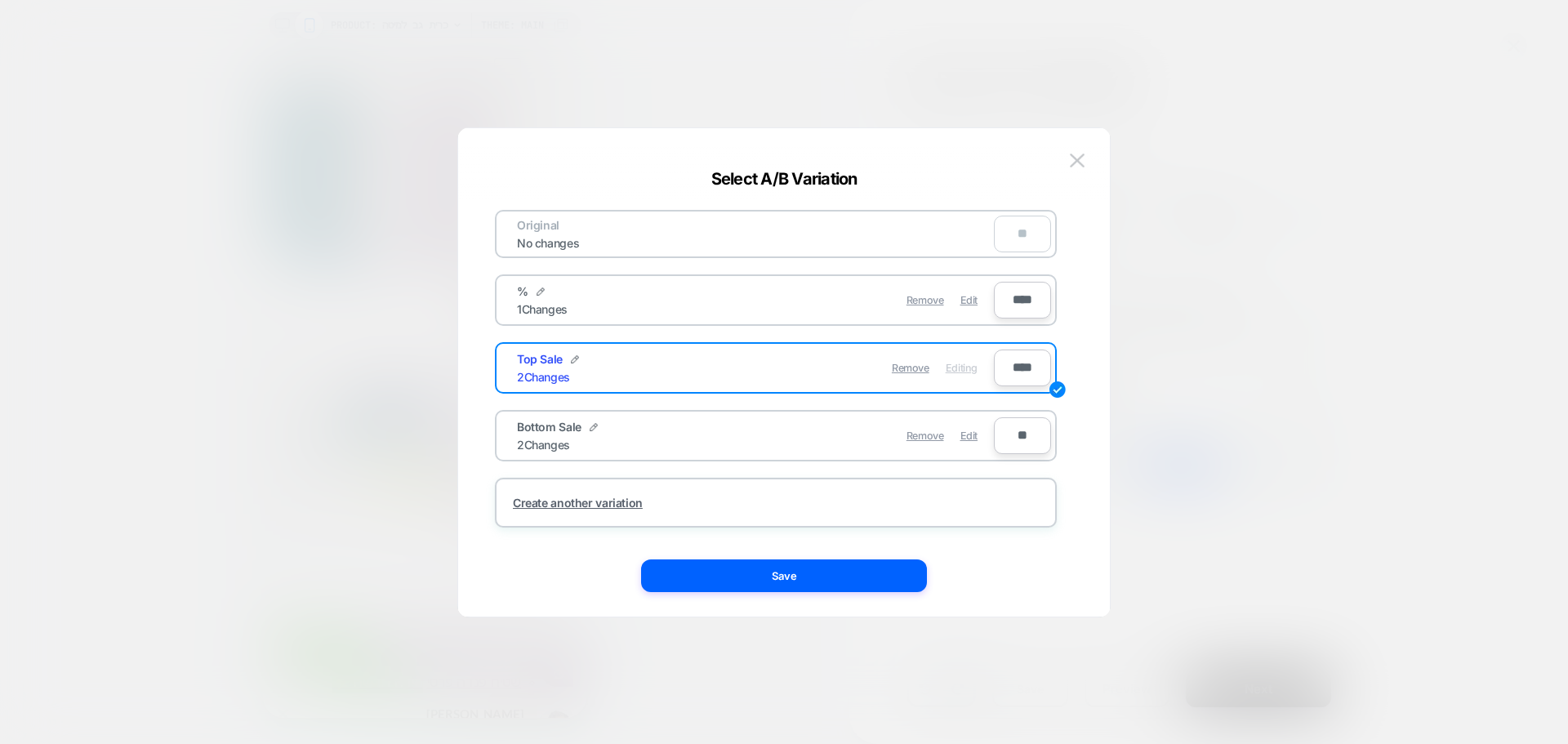 type on "****" 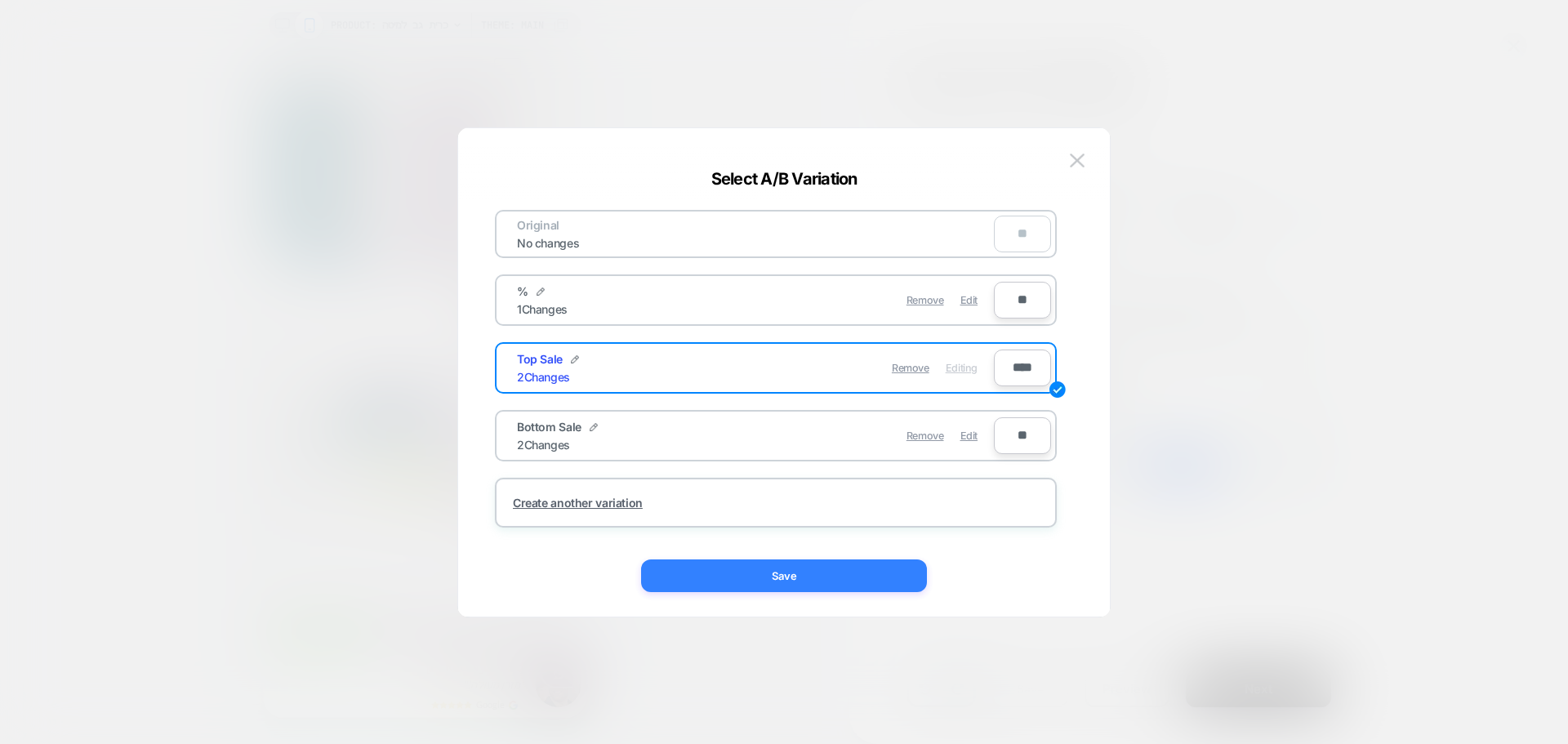 type on "**" 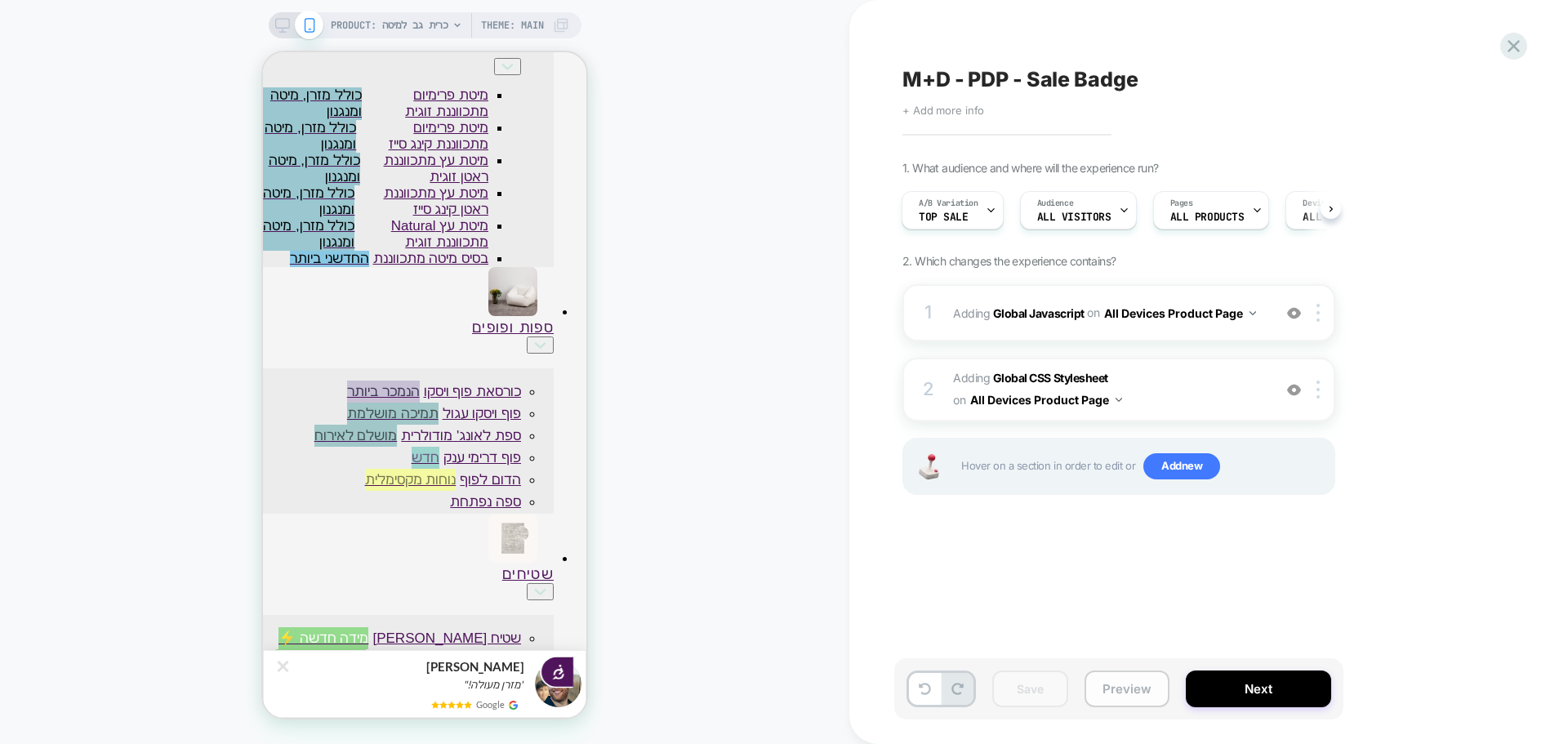 click on "Preview" at bounding box center (1127, 688) 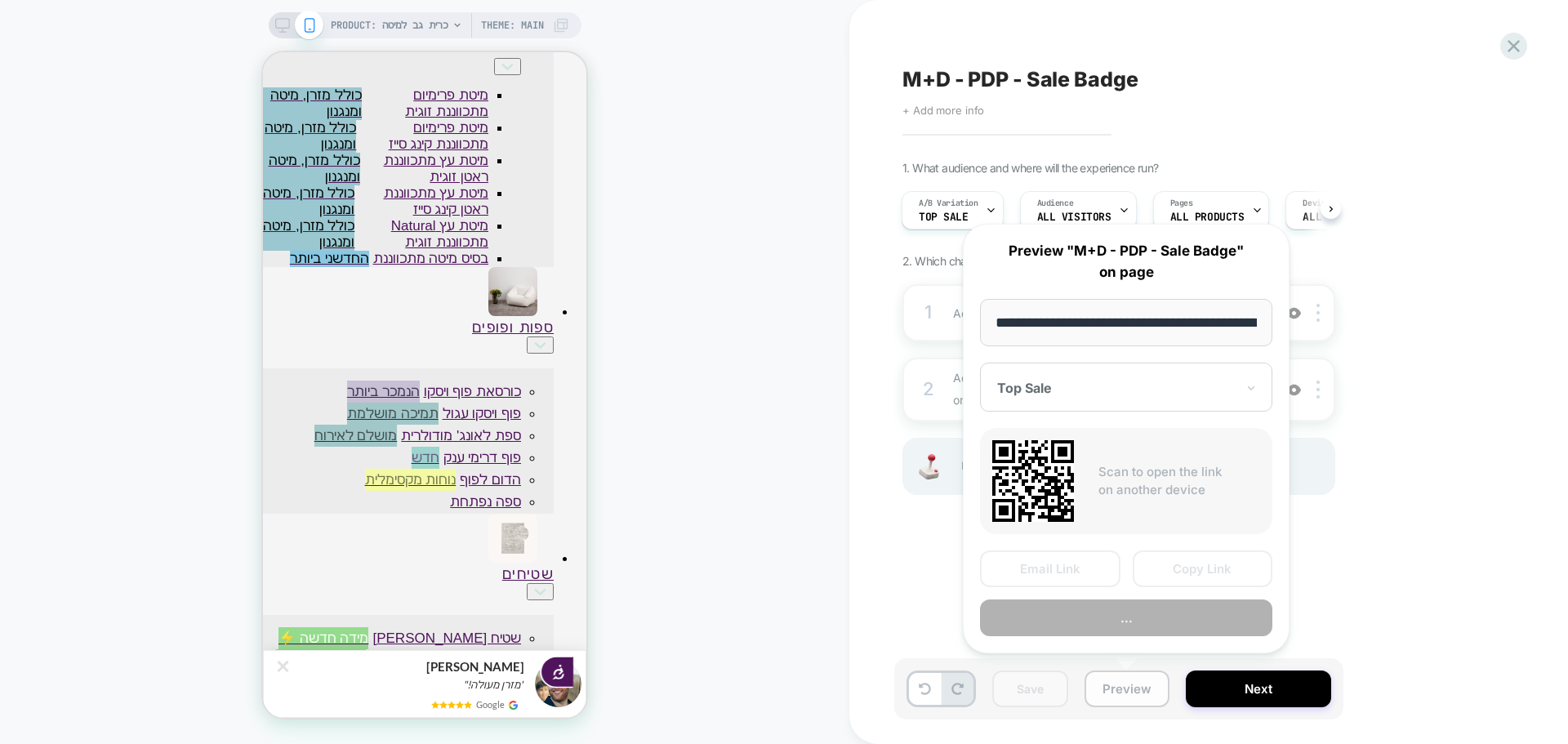 scroll, scrollTop: 0, scrollLeft: 771, axis: horizontal 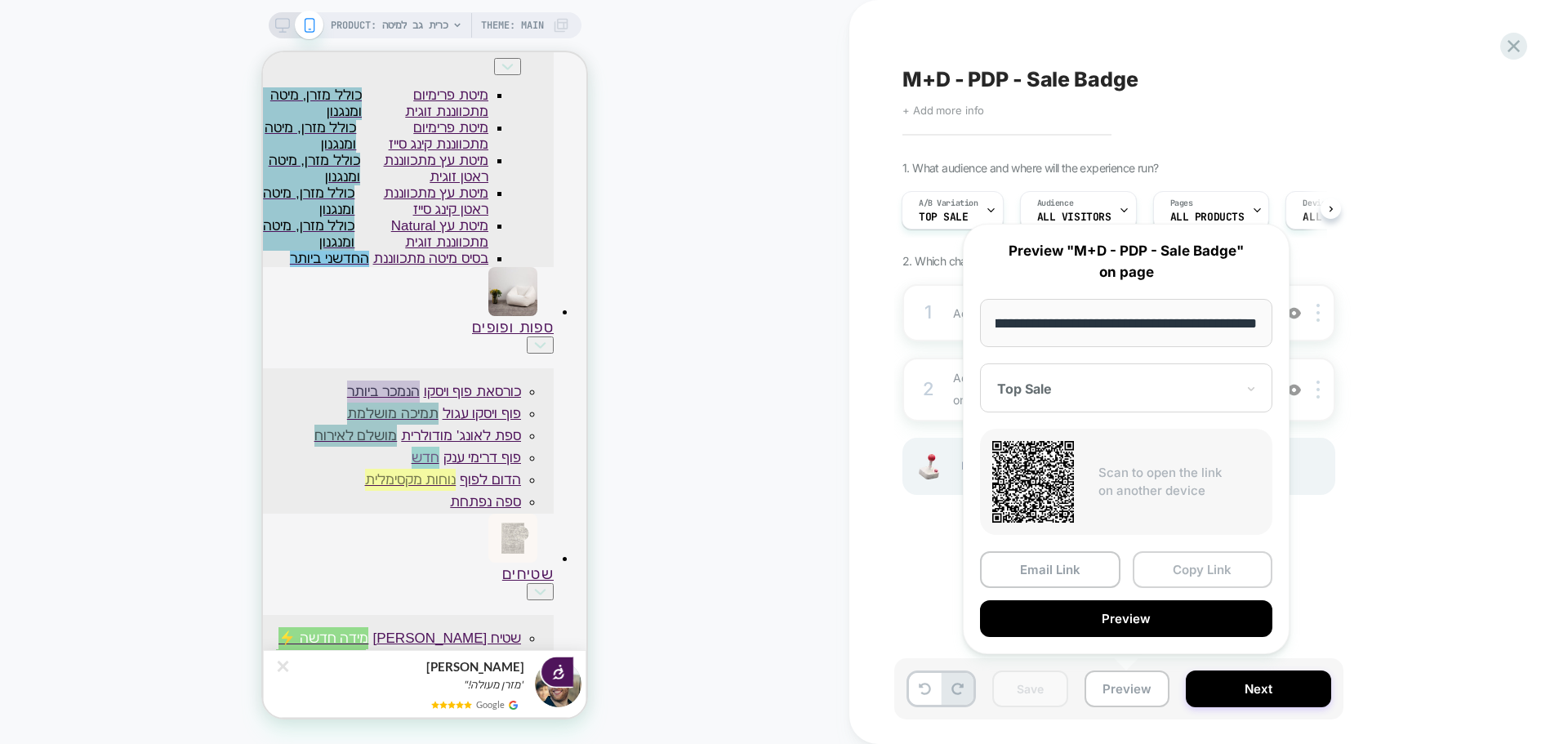 click on "Copy Link" at bounding box center [1203, 569] 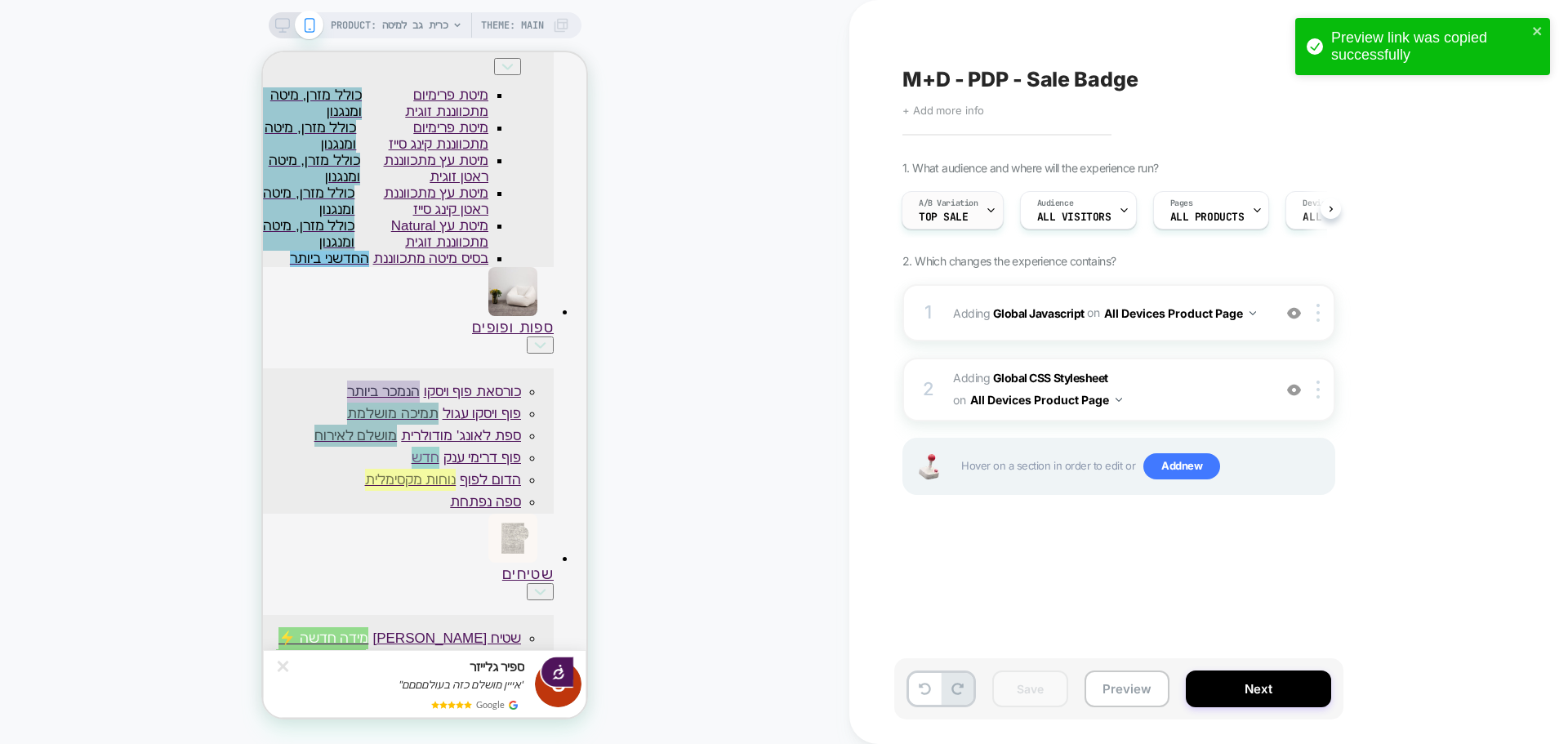 click on "Top Sale" at bounding box center (943, 217) 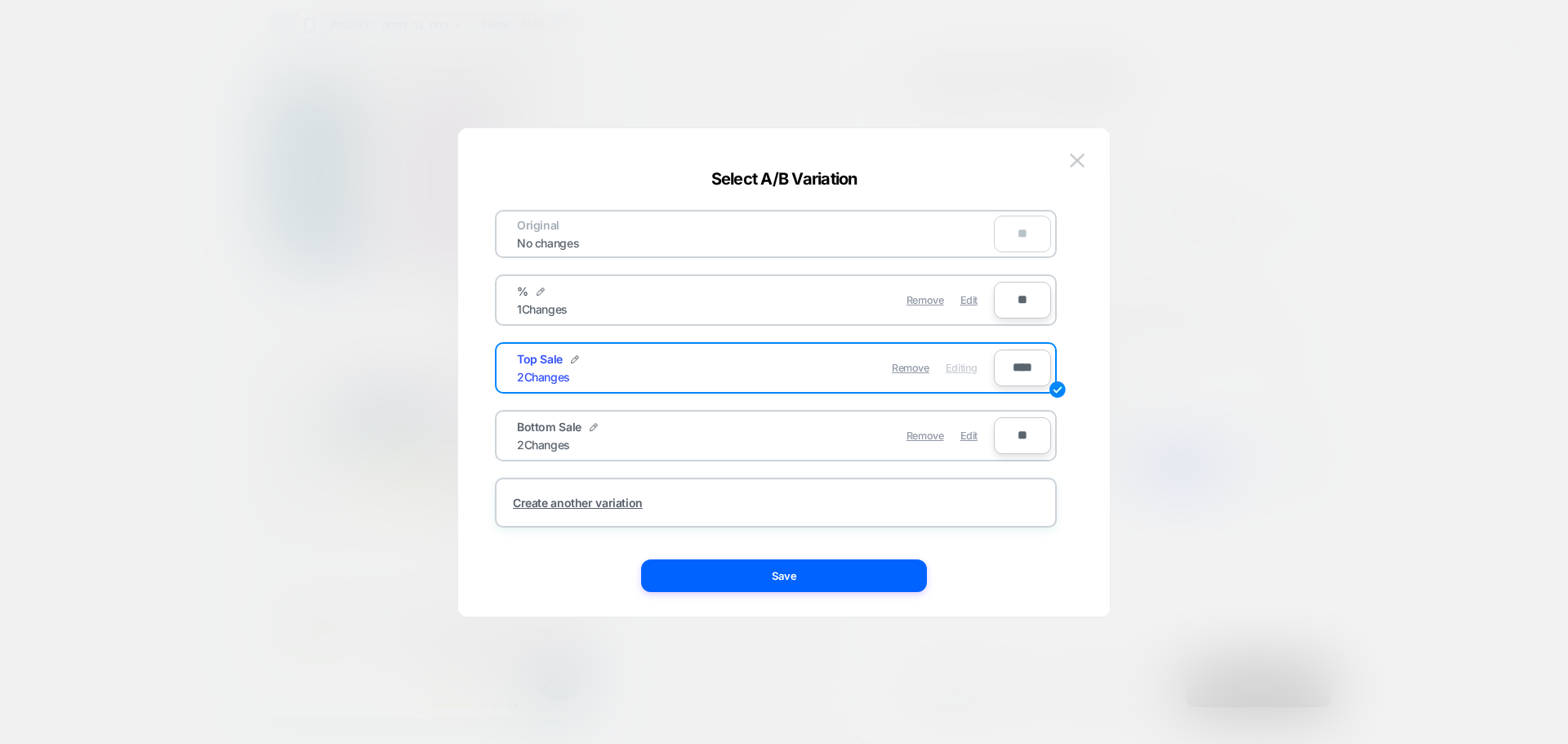 click on "Save" at bounding box center [784, 576] 